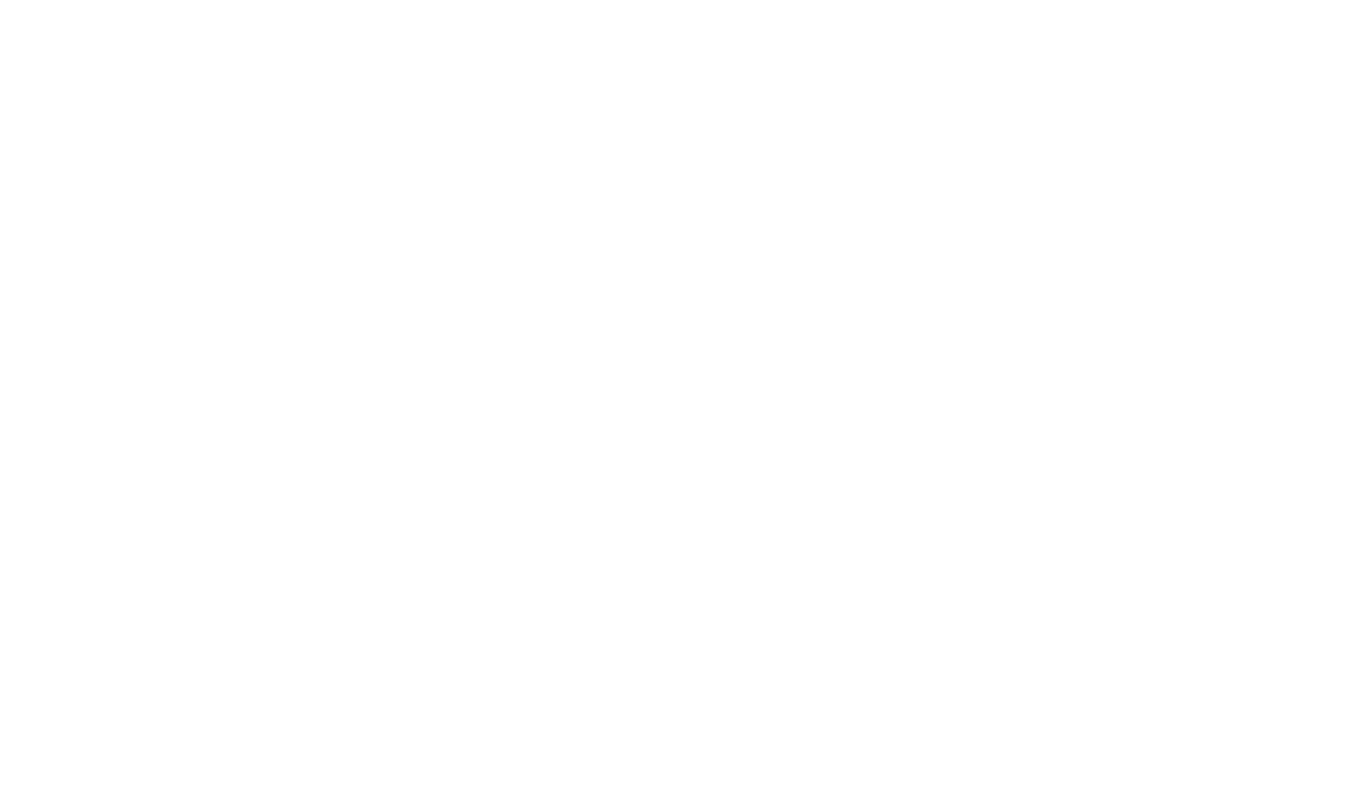 scroll, scrollTop: 0, scrollLeft: 0, axis: both 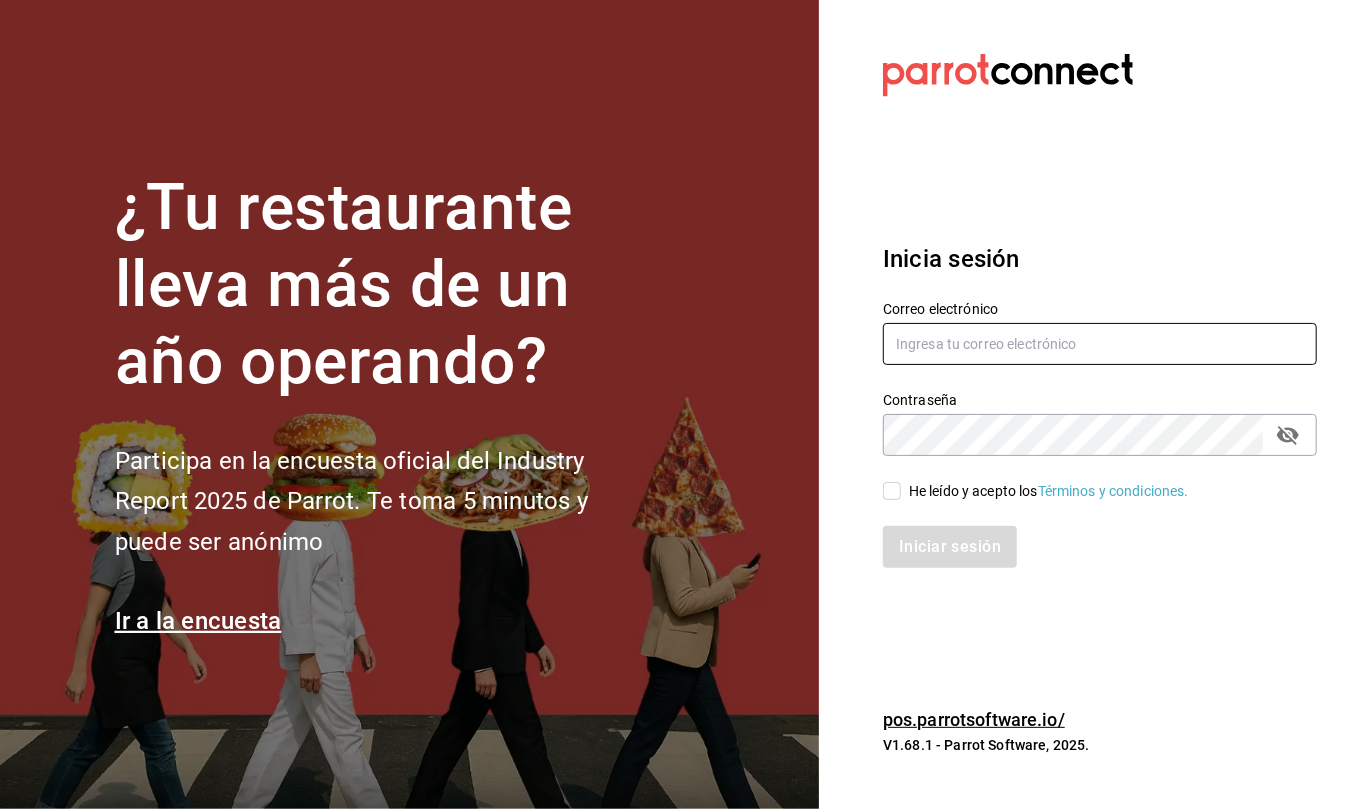 click at bounding box center (1100, 344) 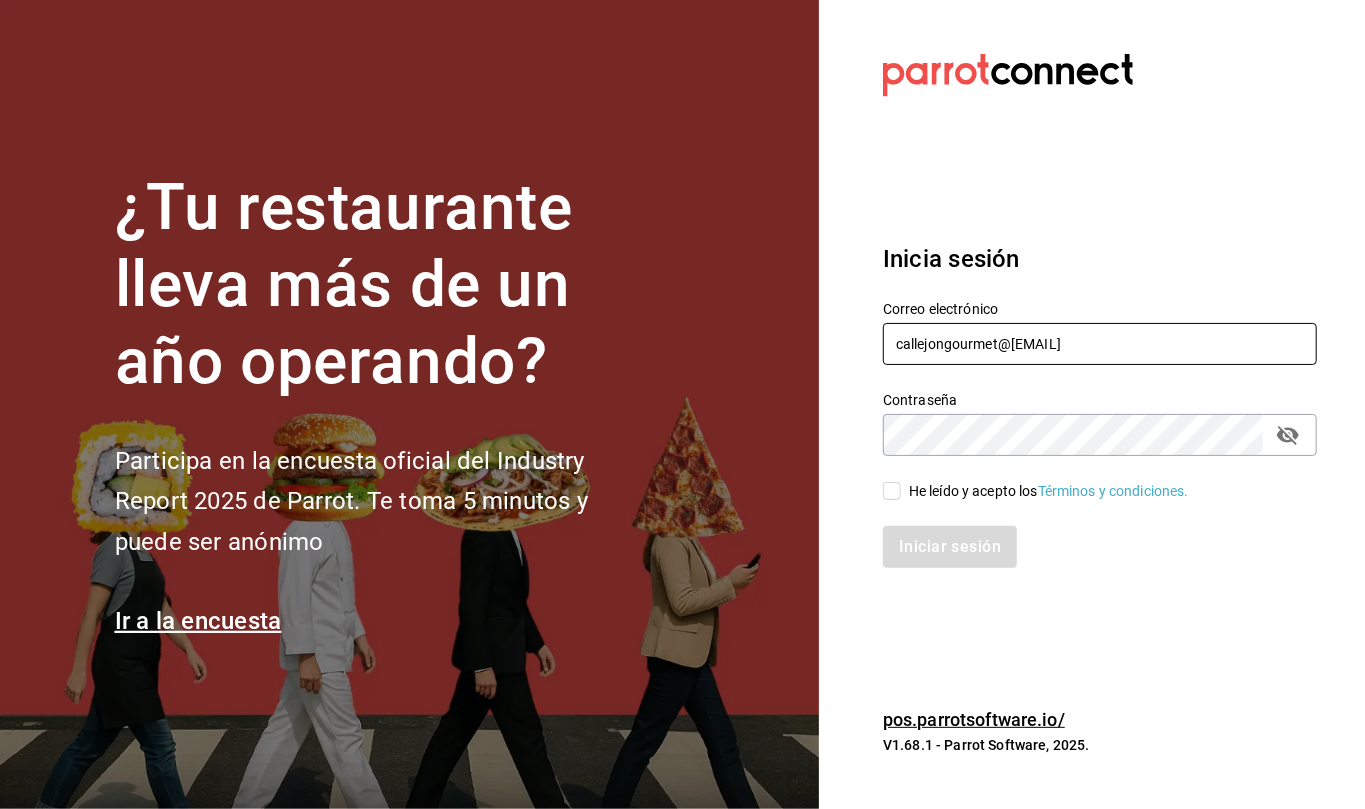 type on "callejongourmet@[EMAIL]" 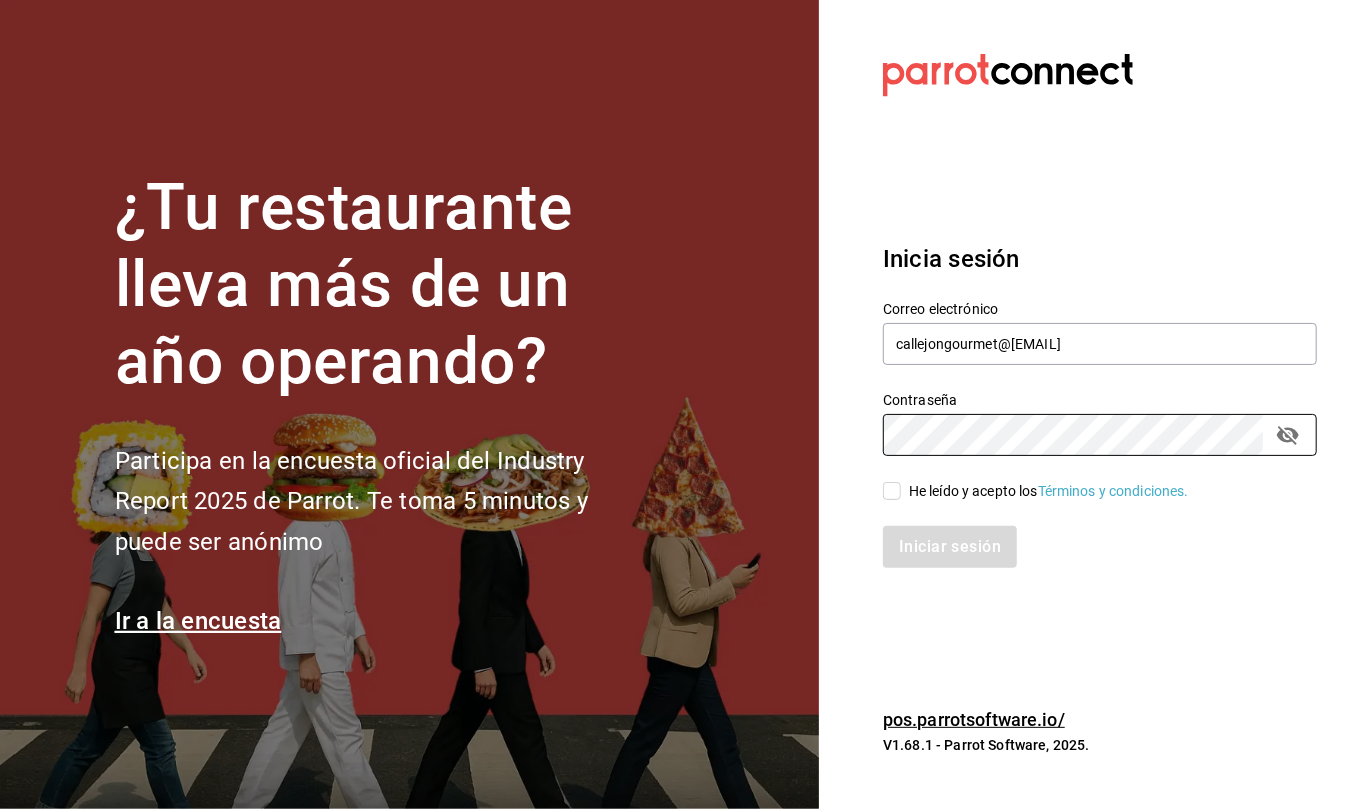 click on "He leído y acepto los  Términos y condiciones." at bounding box center (892, 491) 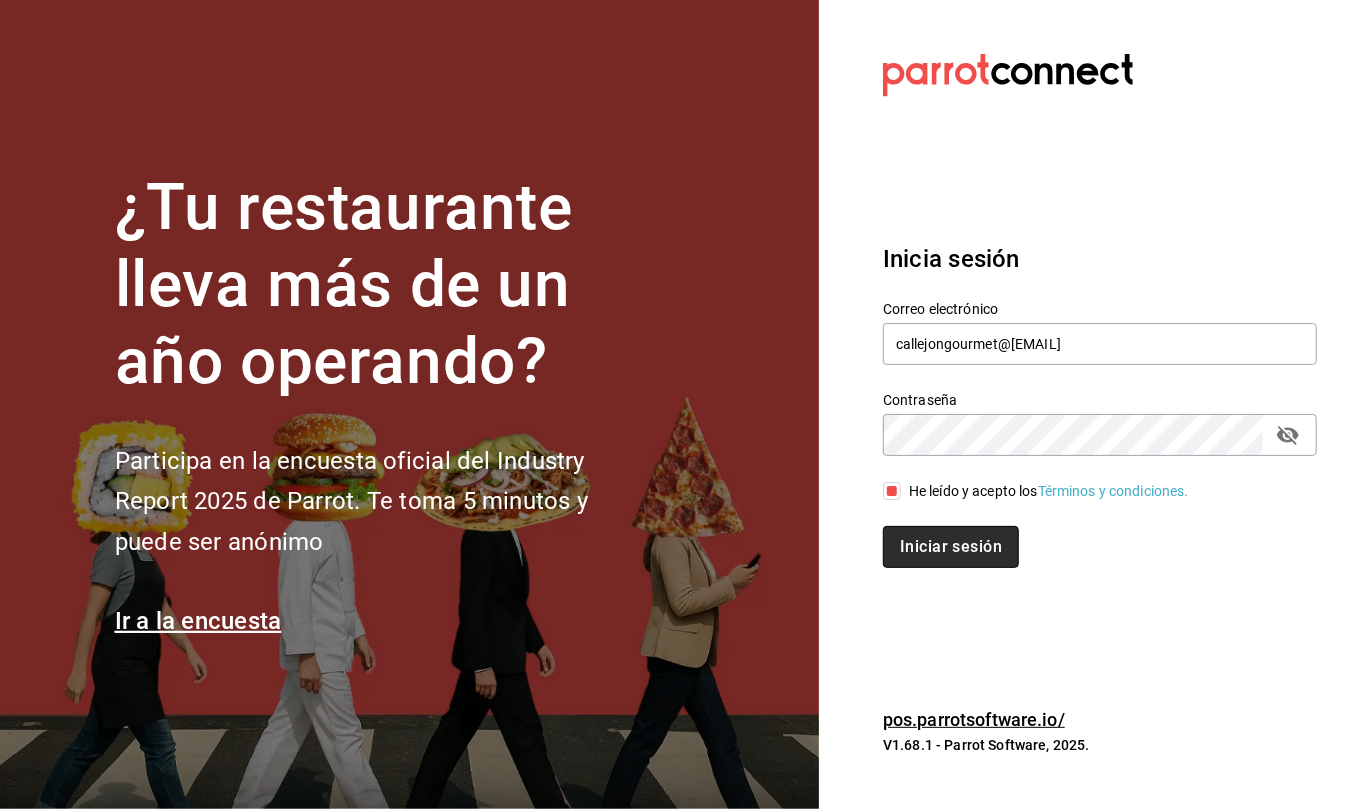 click on "Iniciar sesión" at bounding box center [951, 547] 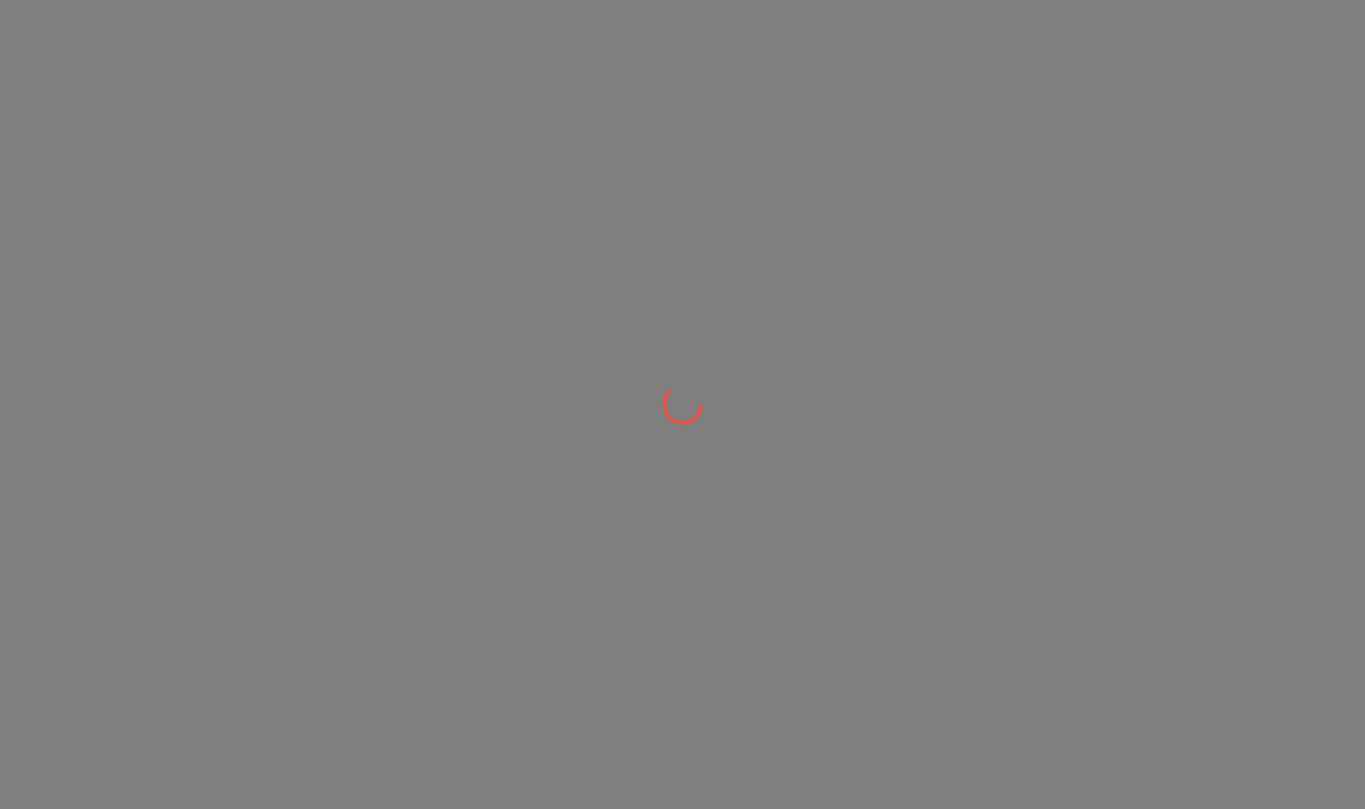 scroll, scrollTop: 0, scrollLeft: 0, axis: both 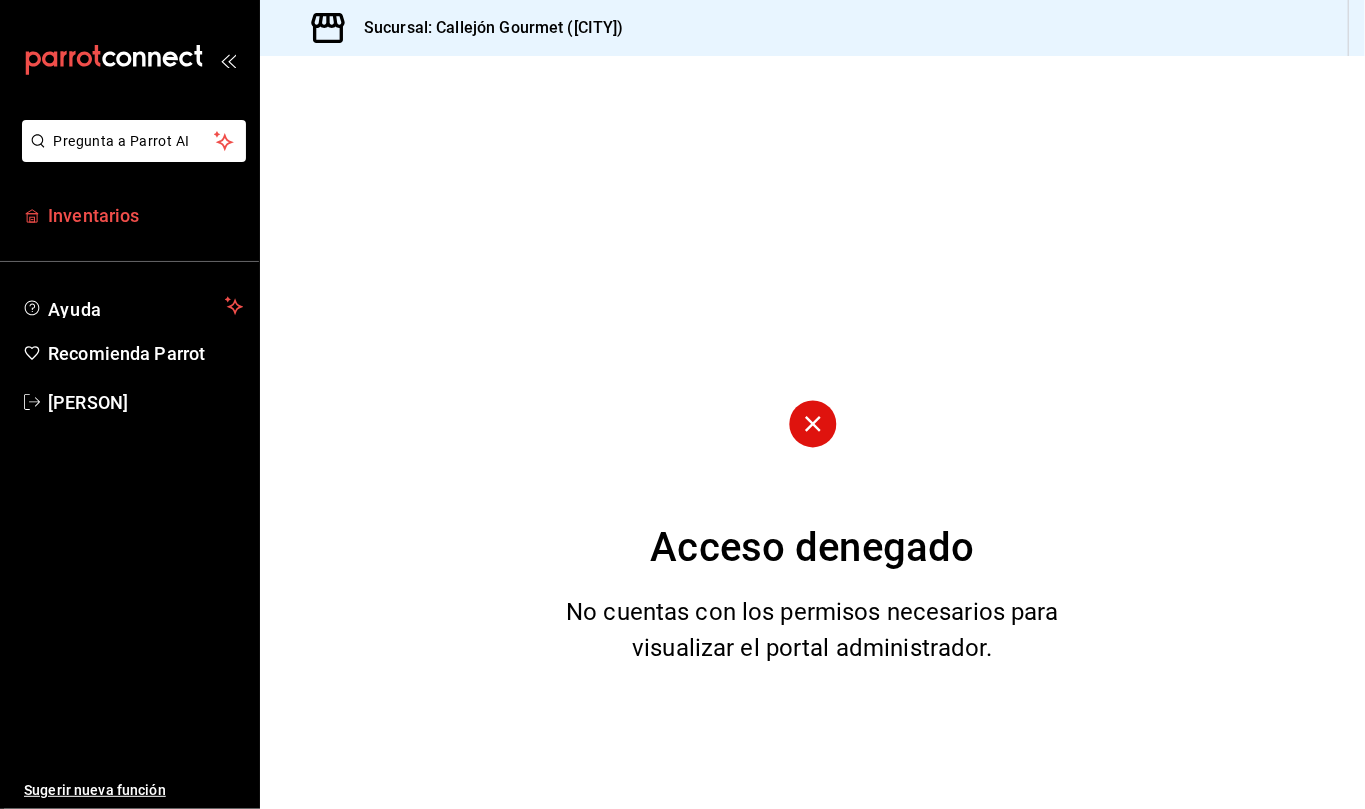 click on "Inventarios" at bounding box center [145, 215] 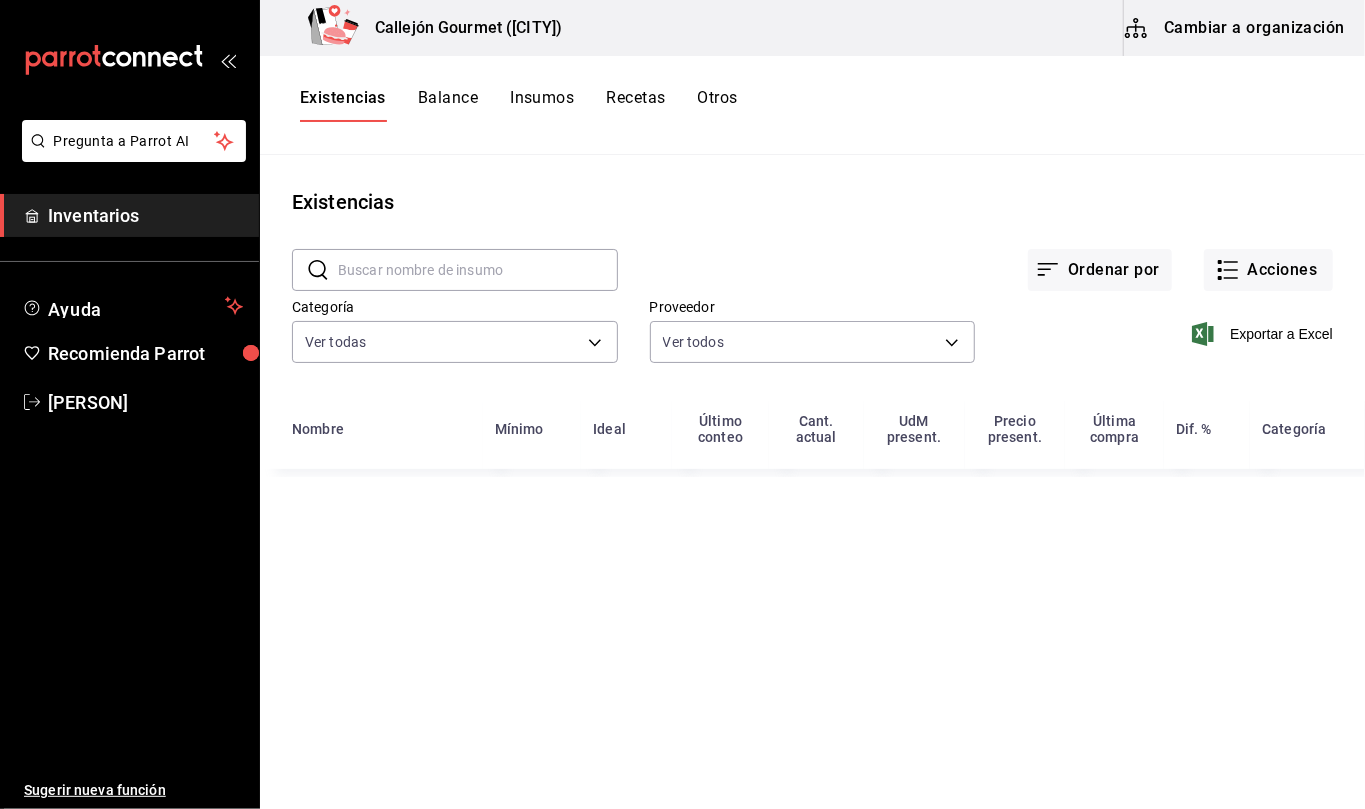 type on "01b487b4-fd07-4e6f-8b10-175f5e71c4b9,6f111127-fd93-48d9-936d-f485c9158c9f,4e268a97-81fc-4806-ac2f-c4086a1a4ced,06d5dd98-66f6-4437-b01c-856d415b6467,0262bcae-ebf1-4bea-842a-a14c846a0f4c,a393e7a2-ec95-4684-b181-72541eac629f,ad61a181-499f-4092-814e-026638fd8a9c,b99d60f2-296e-45b7-9bb4-915ad9a6b617,2d31a445-ef5e-4edd-9d70-95940da693db,52202819-c5a0-4deb-90bc-b1e5ff4c3b1b,ad79ddcd-e421-44e3-af6b-a898abdab5f1,c5f73cdc-eb1e-4505-804a-74be94d02e13,9ee28811-6143-4e70-8180-9134f4a3dbf7,bccd73a7-93c5-4d22-a0fc-a34c0ab4c213,df39f9a2-65d4-423f-a358-d81509c23497,eb6db2b0-05cd-47c7-8415-e8e30ba00f9a,91381853-9501-463d-b3c7-52f5c4a1ed67,29ddbd91-9a1e-475c-af55-fe1fd66463ea" 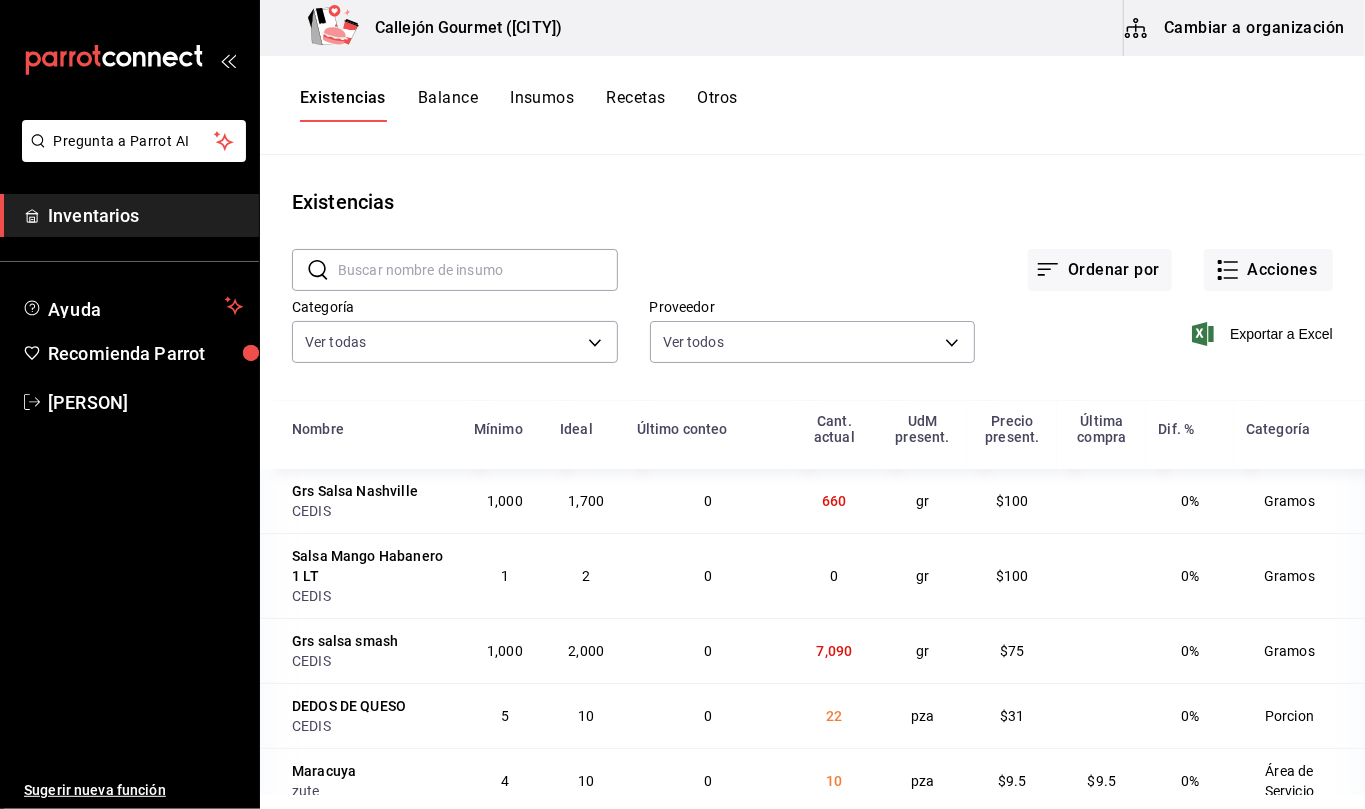 click on "Cambiar a organización" at bounding box center (1236, 28) 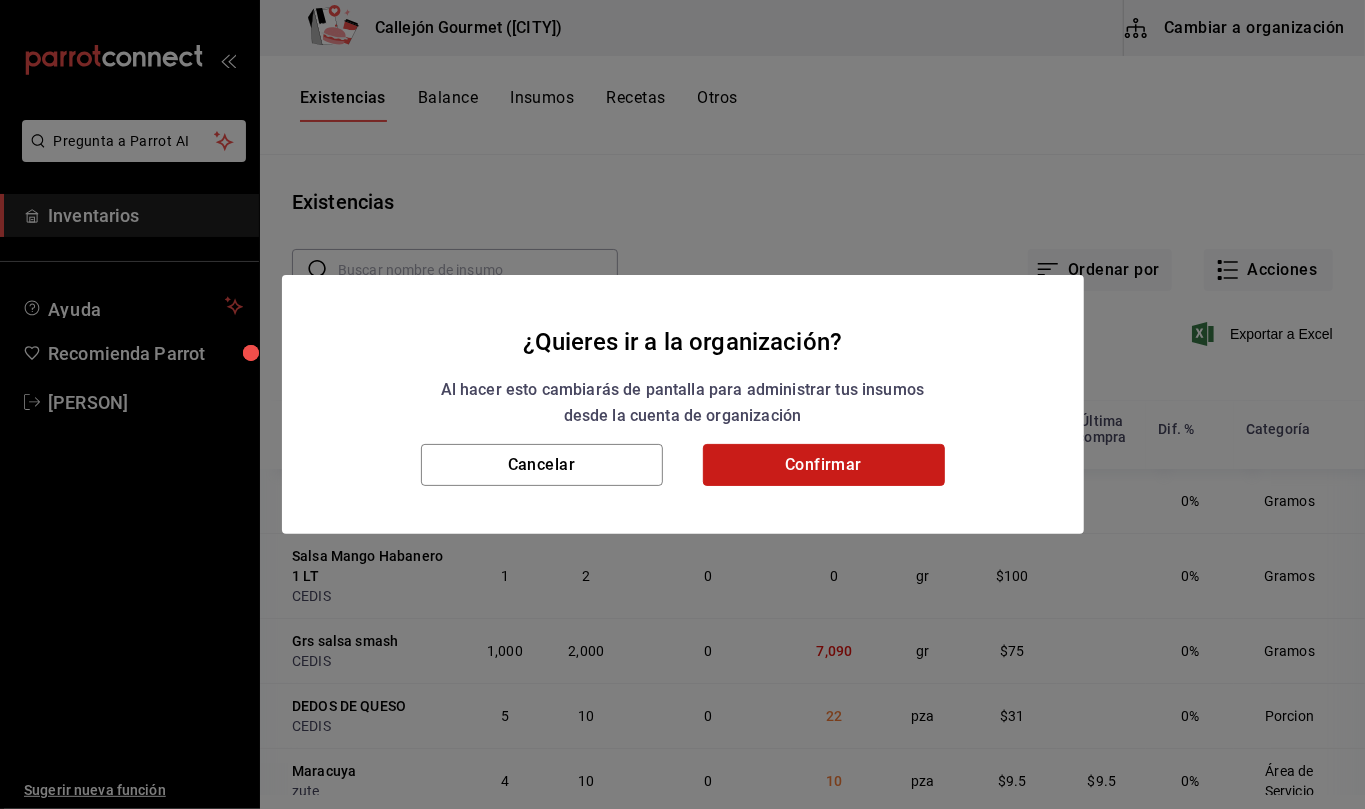 click on "Confirmar" at bounding box center [824, 465] 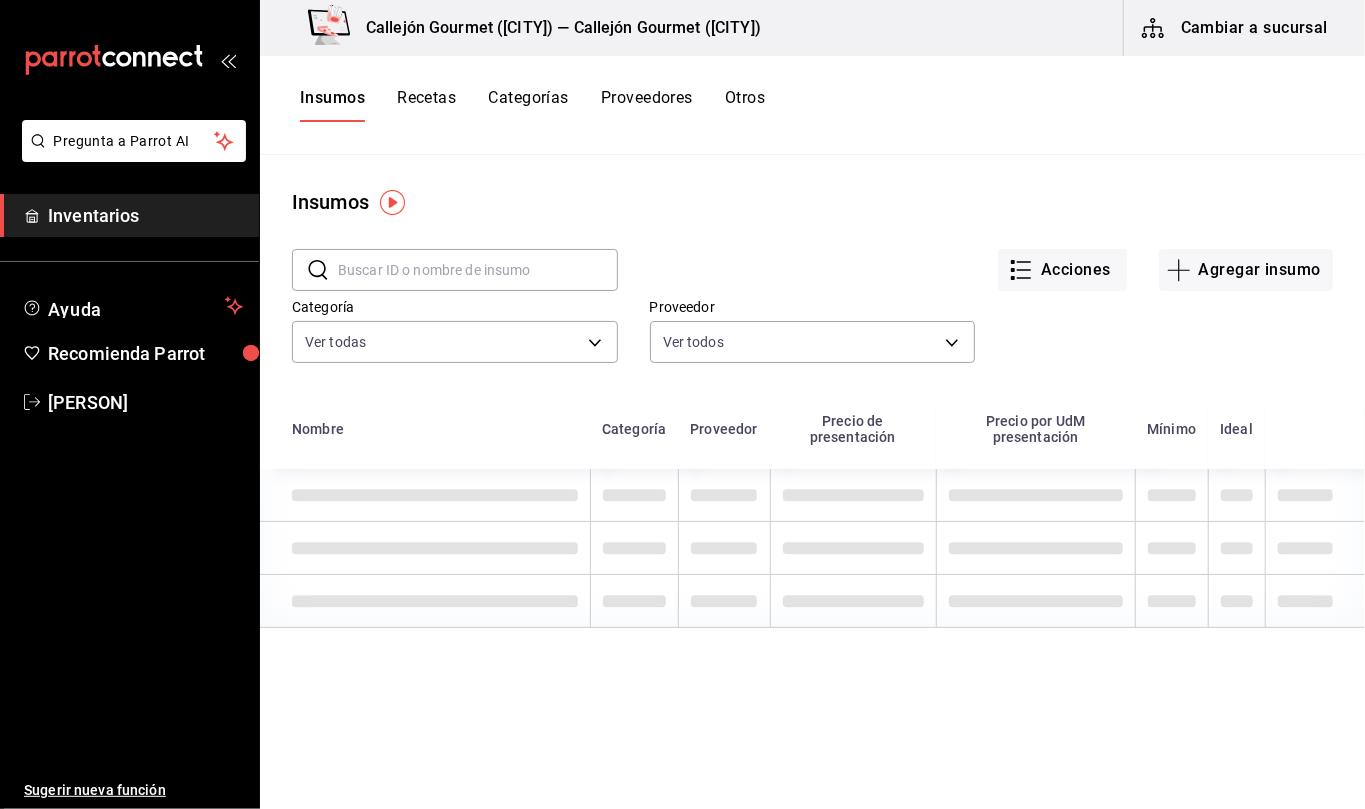 click on "Otros" at bounding box center (745, 105) 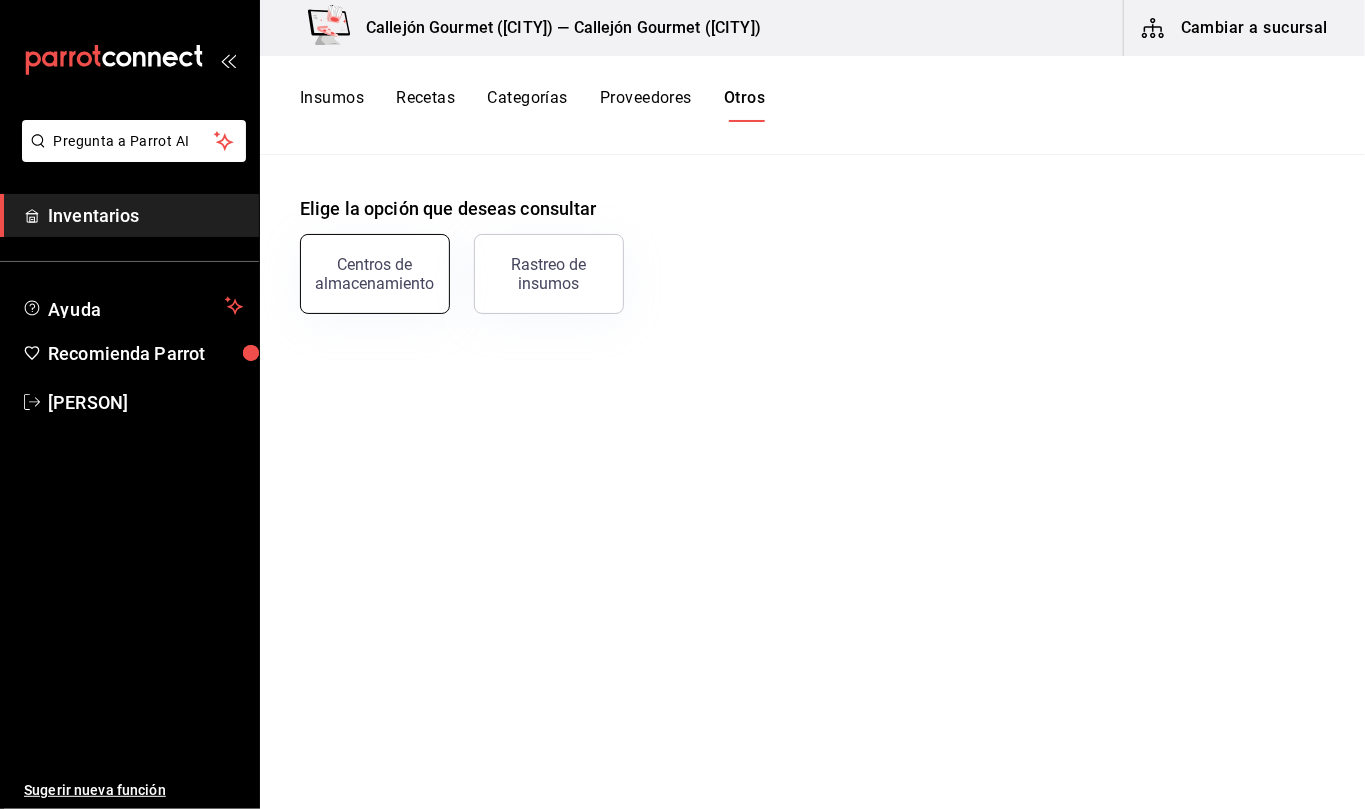 click on "Centros de almacenamiento" at bounding box center [375, 274] 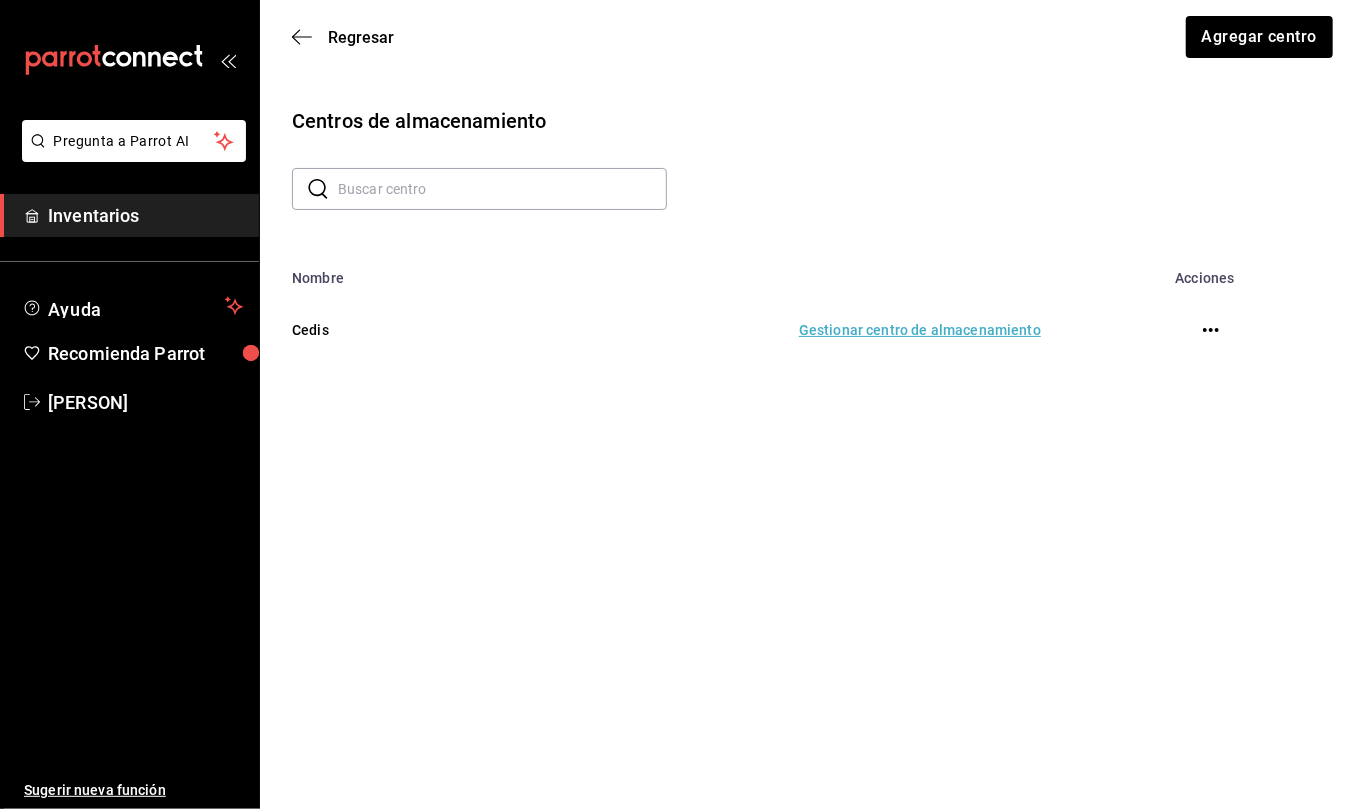 click on "Gestionar centro de almacenamiento" at bounding box center [762, 330] 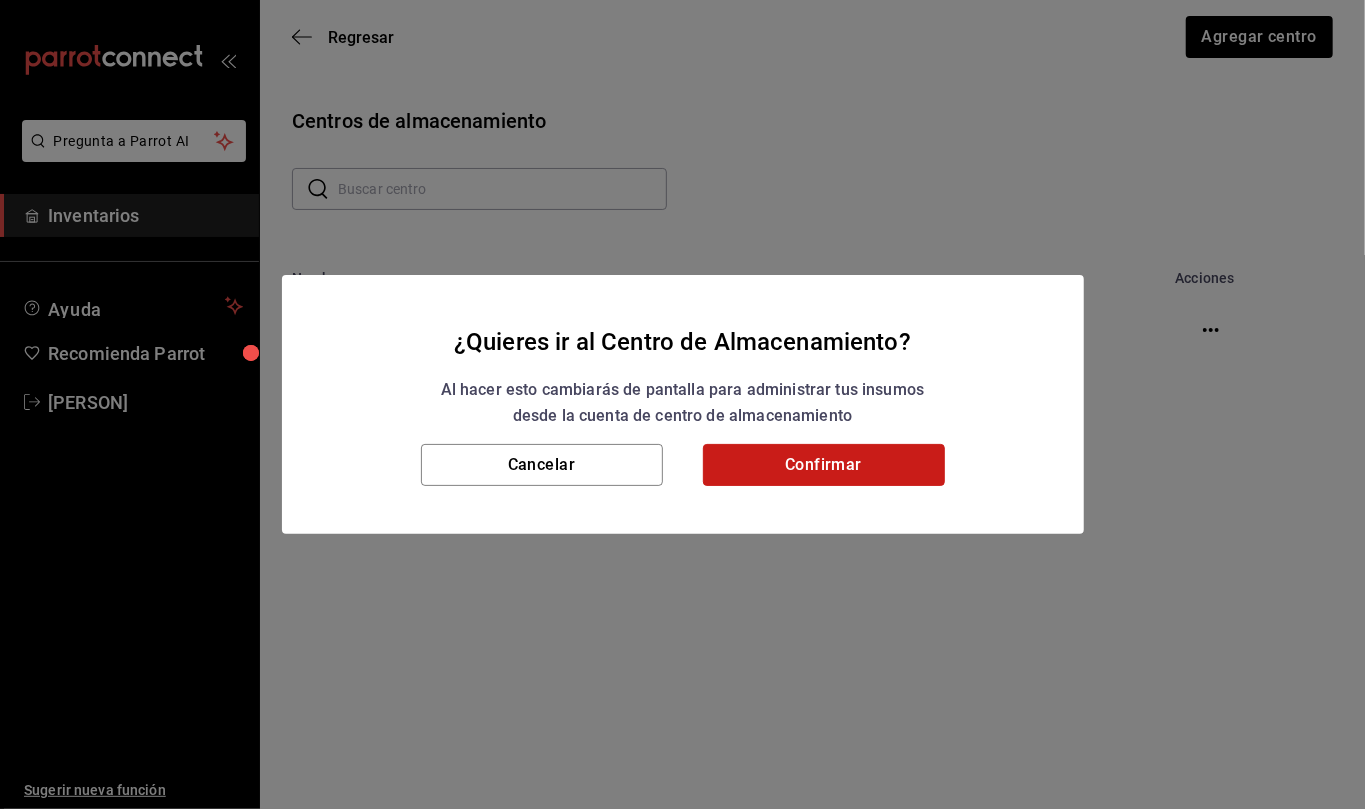 click on "Confirmar" at bounding box center (824, 465) 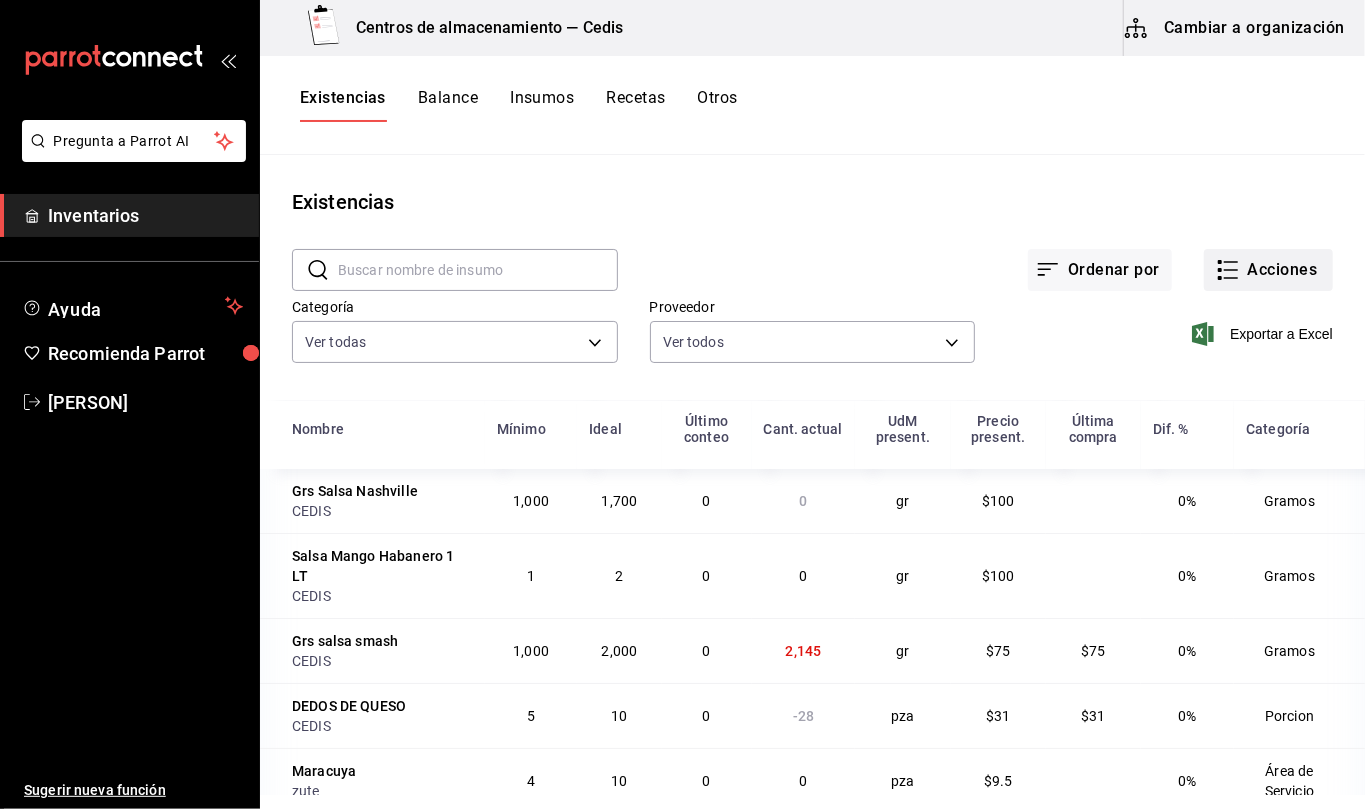 click on "Acciones" at bounding box center [1268, 270] 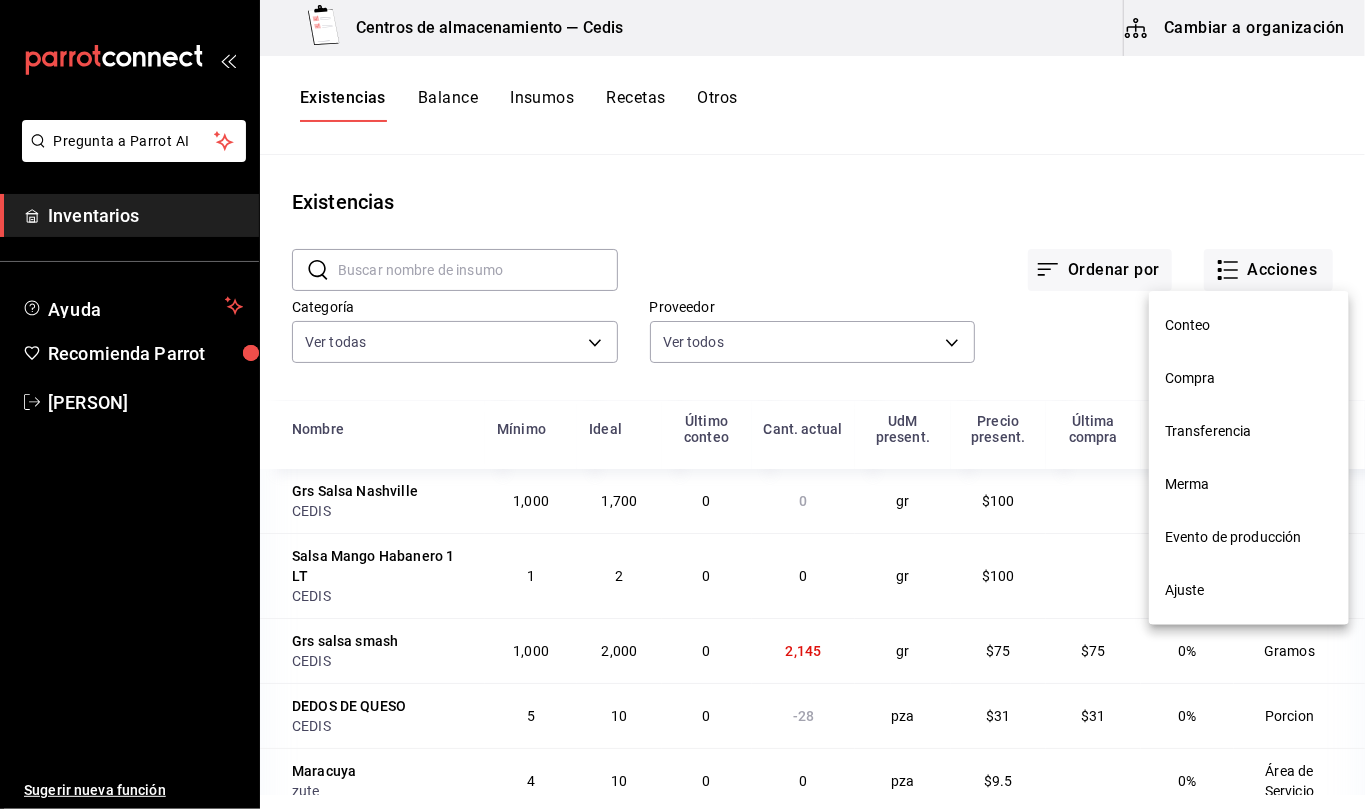 click on "Transferencia" at bounding box center [1249, 431] 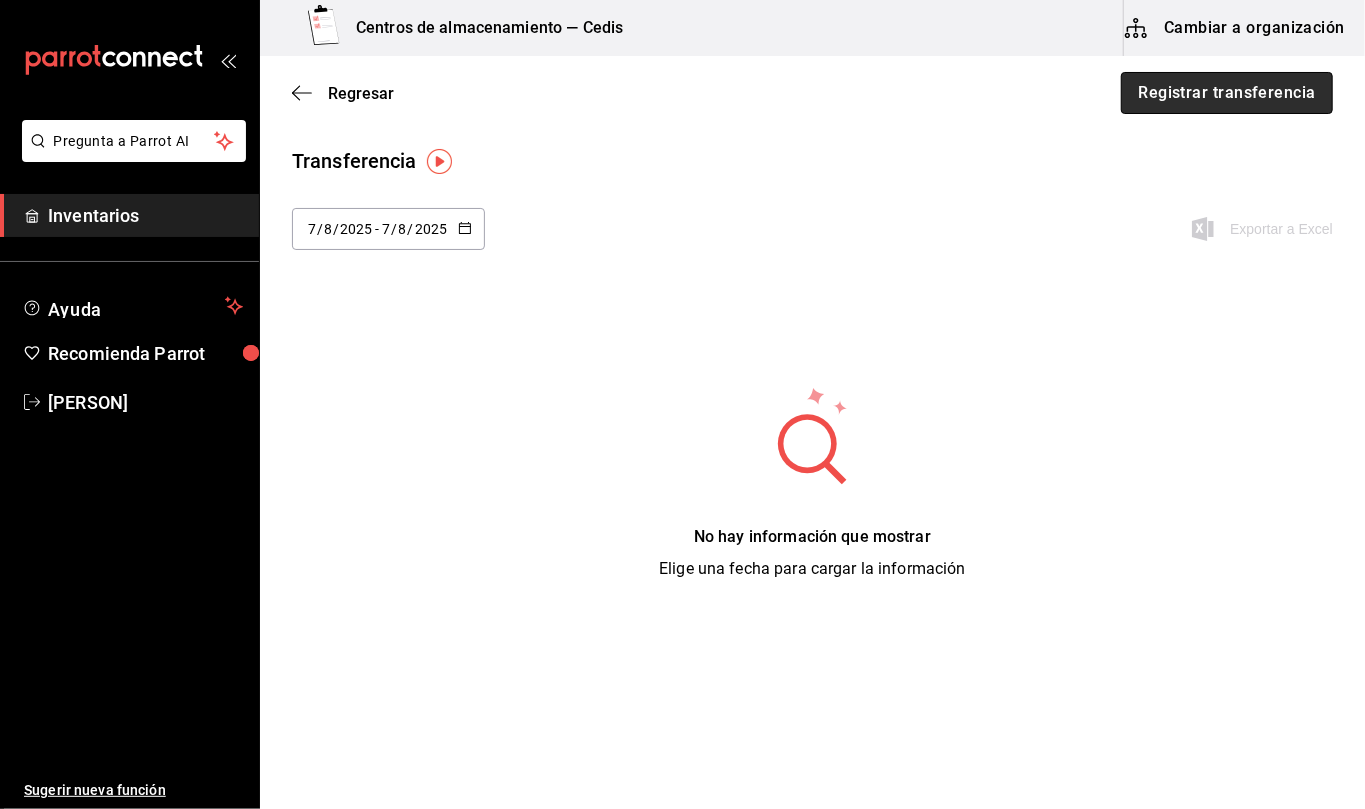 click on "Registrar transferencia" at bounding box center (1227, 93) 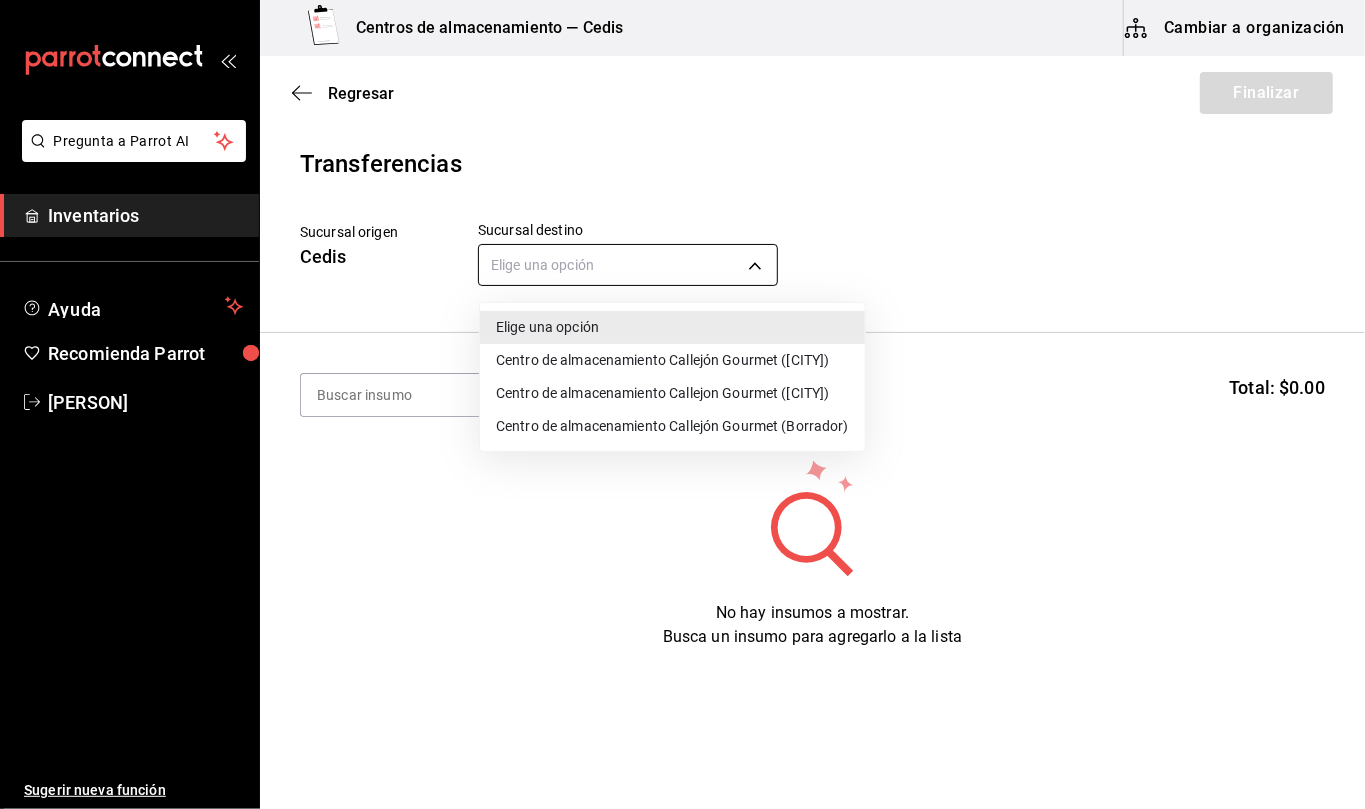 click on "Pregunta a Parrot AI Inventarios   Ayuda Recomienda Parrot   Mila Orozco   Sugerir nueva función   Centros de almacenamiento — Cedis Cambiar a organización Regresar Finalizar Transferencias Sucursal origen Cedis Sucursal destino Elige una opción default Buscar Total: $0.00 No hay insumos a mostrar. Busca un insumo para agregarlo a la lista GANA 1 MES GRATIS EN TU SUSCRIPCIÓN AQUÍ ¿Recuerdas cómo empezó tu restaurante?
Hoy puedes ayudar a un colega a tener el mismo cambio que tú viviste.
Recomienda Parrot directamente desde tu Portal Administrador.
Es fácil y rápido.
🎁 Por cada restaurante que se una, ganas 1 mes gratis. Ver video tutorial Ir a video Pregunta a Parrot AI Inventarios   Ayuda Recomienda Parrot   Mila Orozco   Sugerir nueva función   Editar Eliminar Visitar centro de ayuda (81) 2046 6363 soporte@parrotsoftware.io Visitar centro de ayuda (81) 2046 6363 soporte@parrotsoftware.io Elige una opción Centro de almacenamiento Callejón Gourmet (Tuxla)" at bounding box center [682, 348] 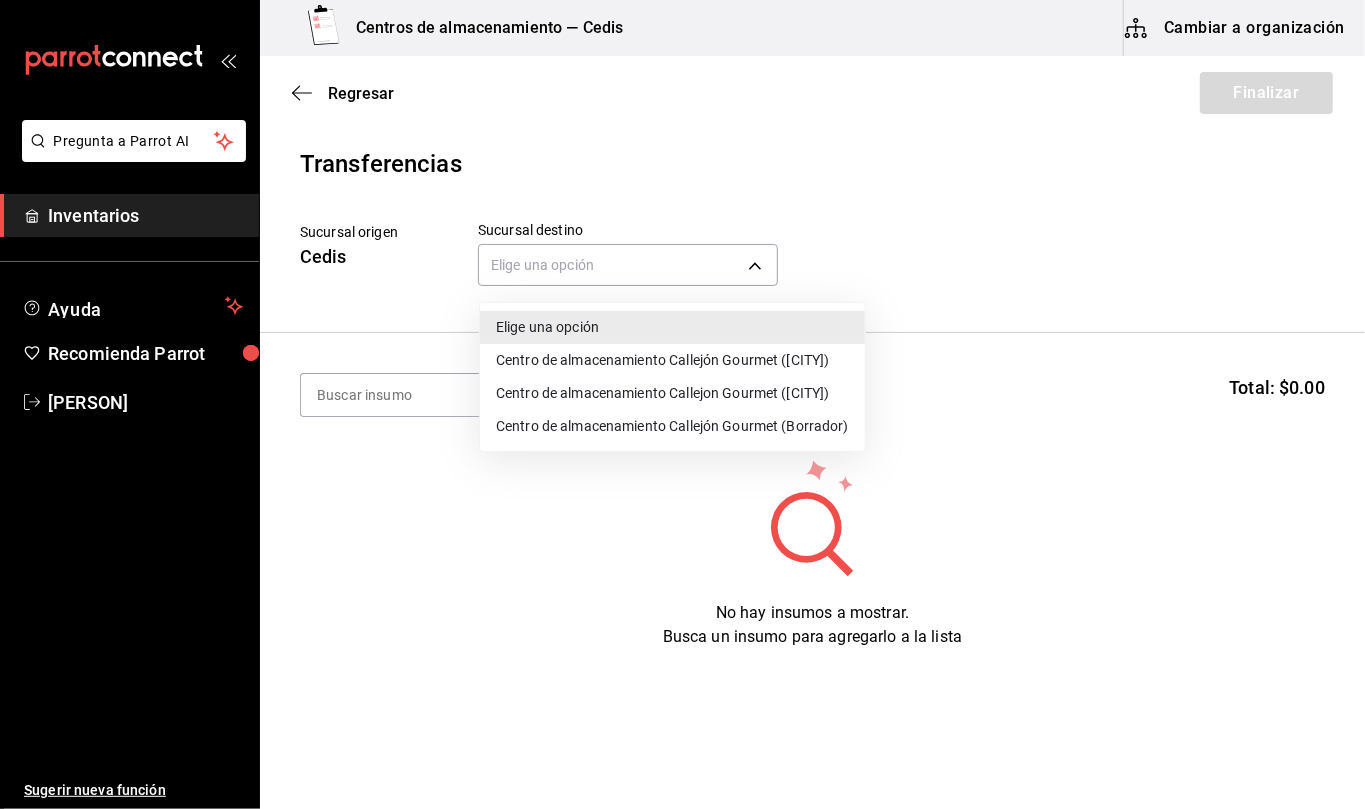 click on "Centro de almacenamiento Callejón Gourmet (Tuxla)" at bounding box center [672, 360] 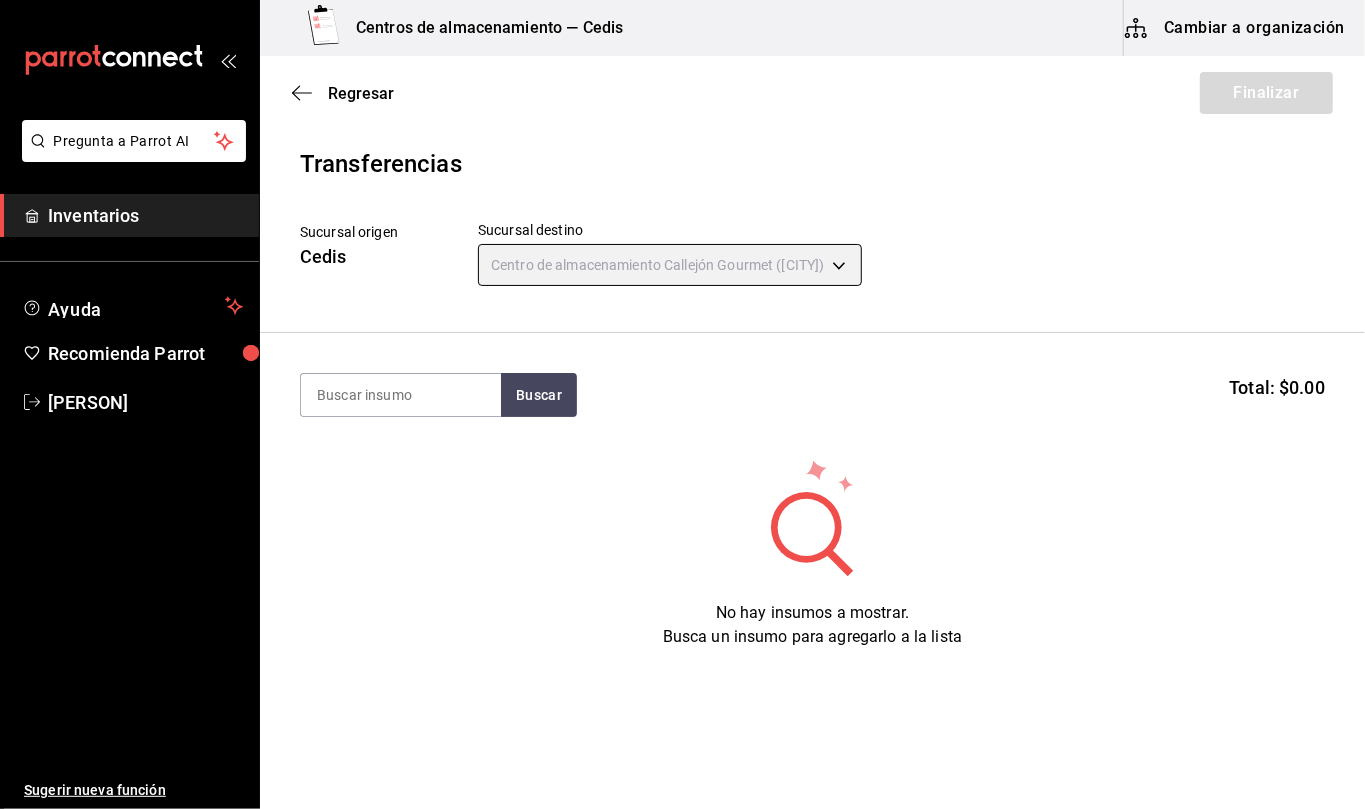 type on "d2402ae1-2240-4bf4-a726-90d4a248e191" 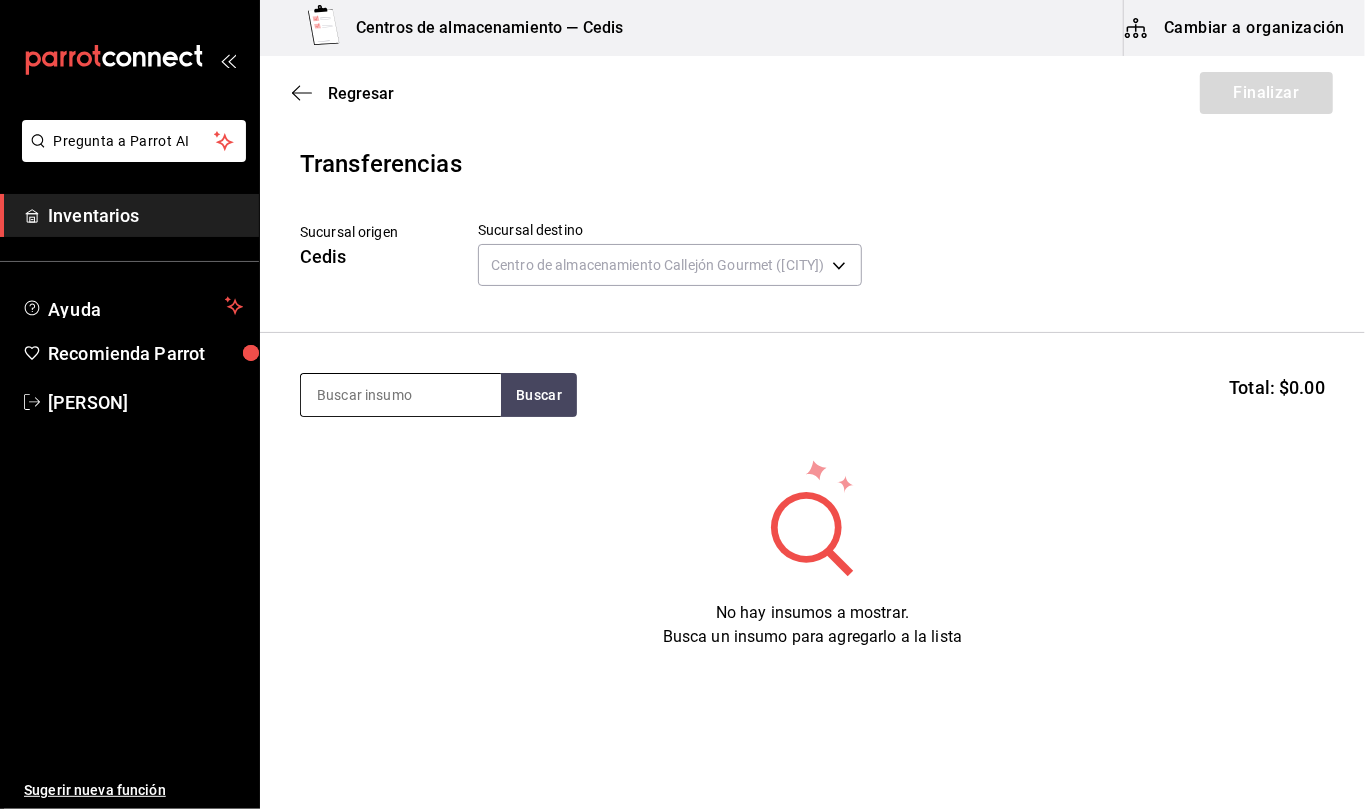 click at bounding box center (401, 395) 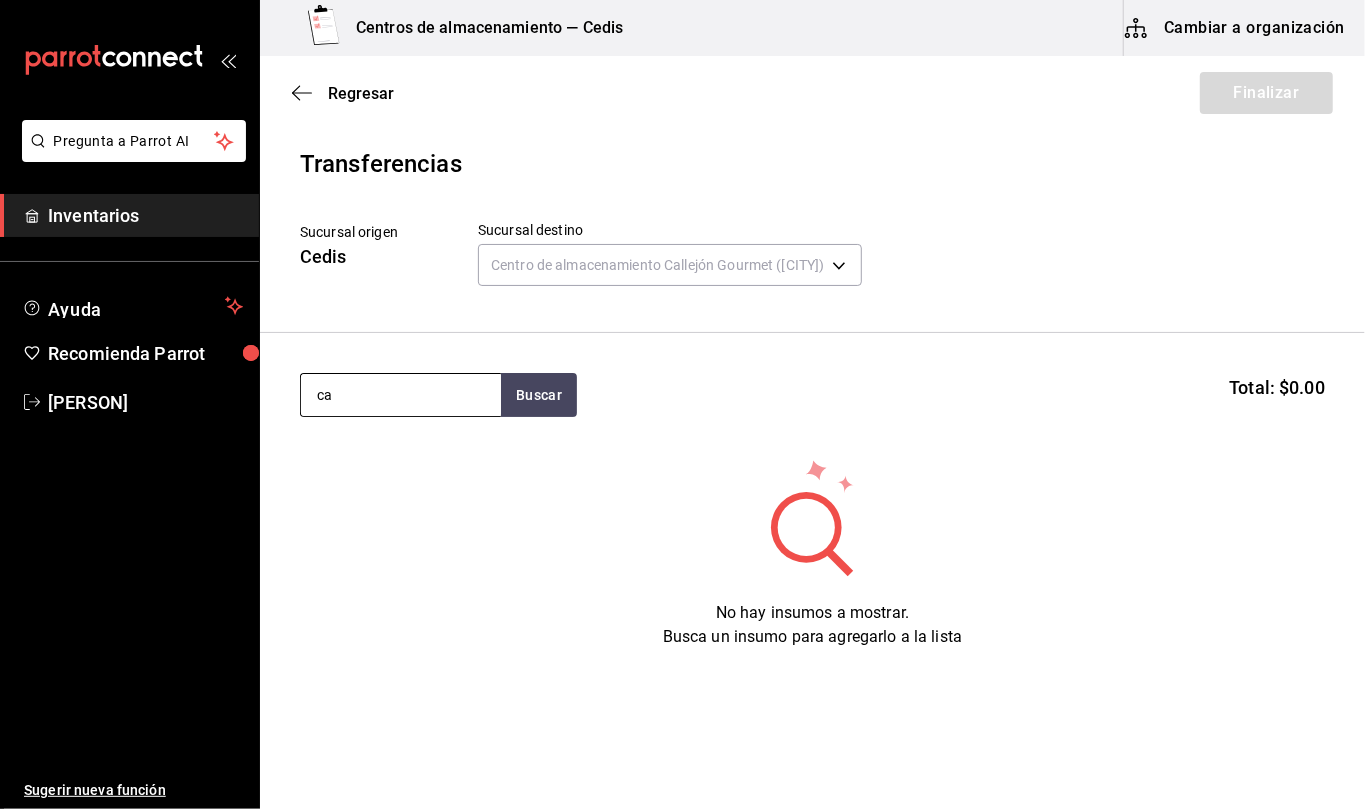 type on "c" 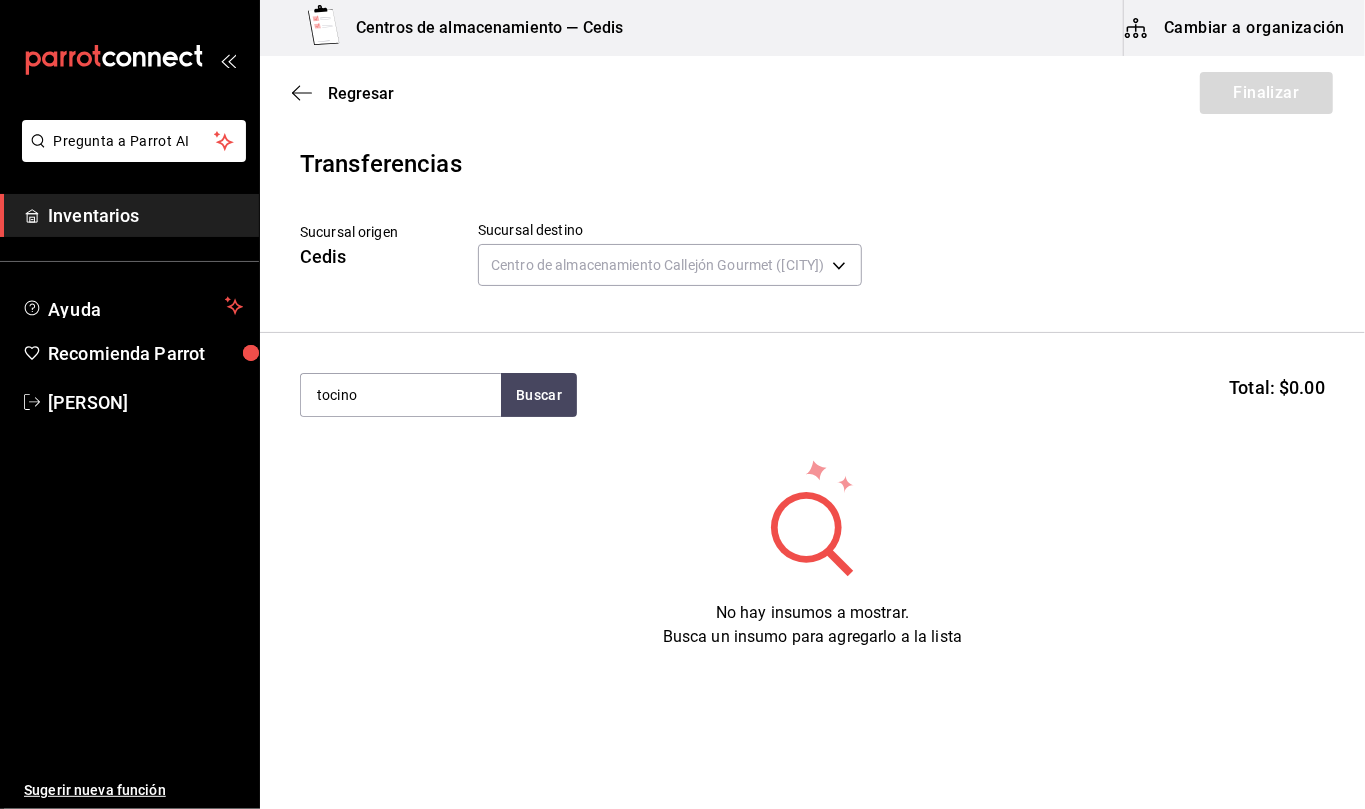 type on "tocino" 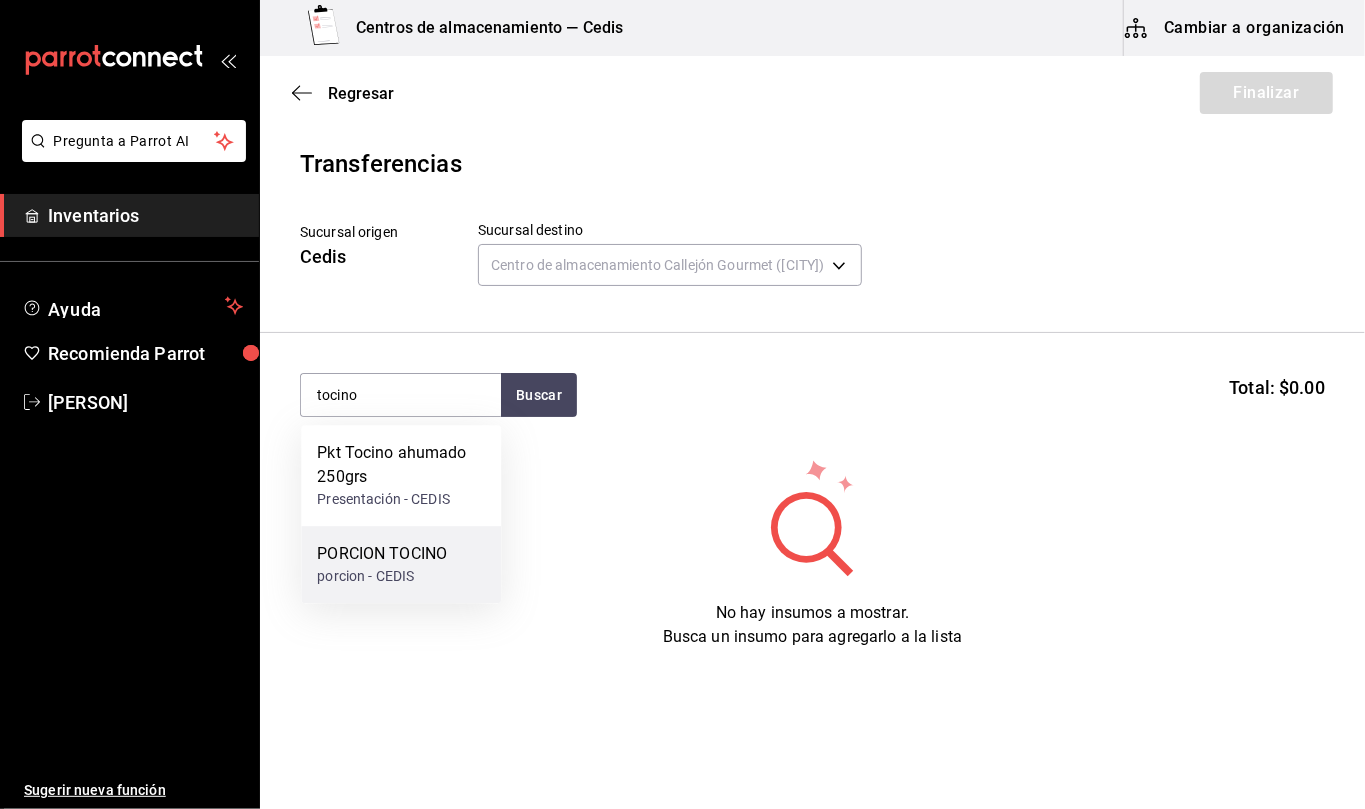 click on "PORCION TOCINO" at bounding box center (382, 554) 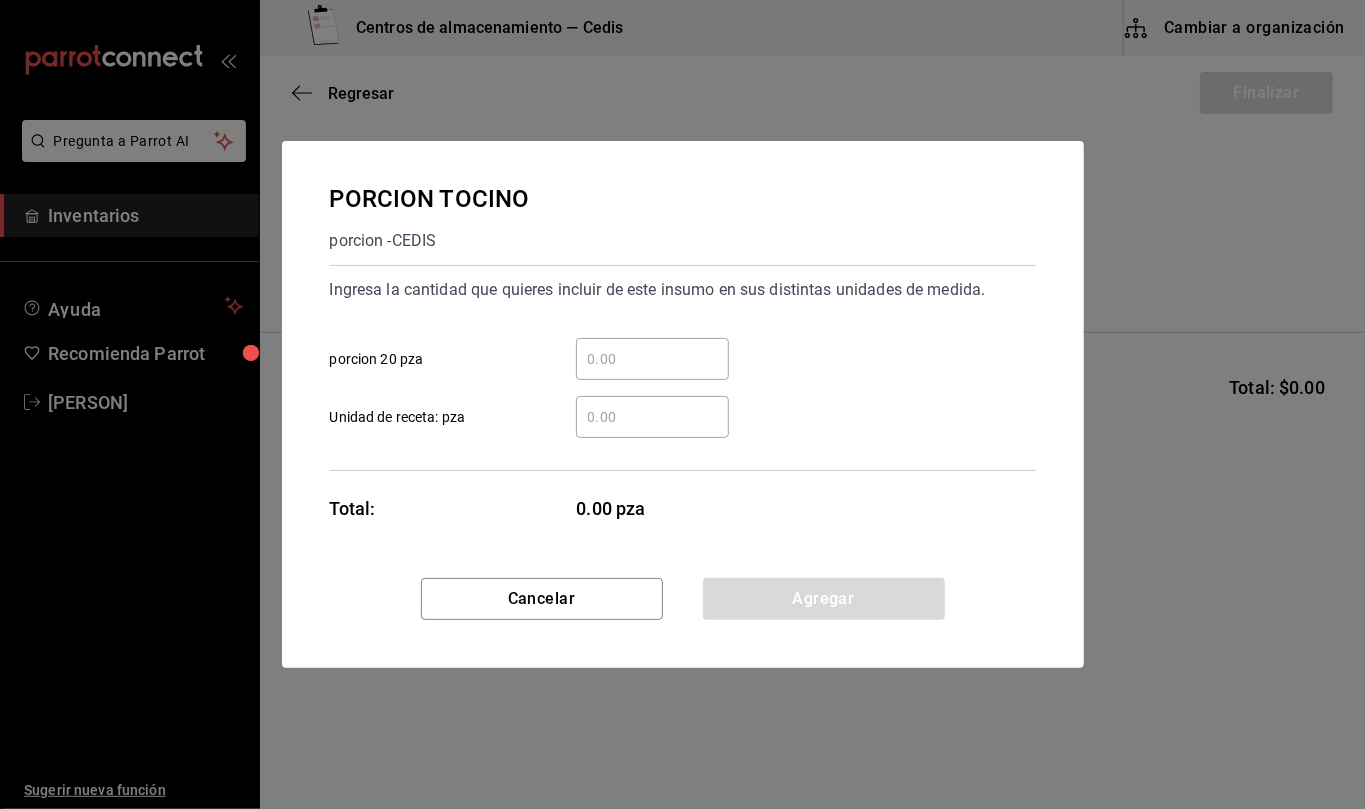 click on "​ Unidad de receta: pza" at bounding box center [652, 417] 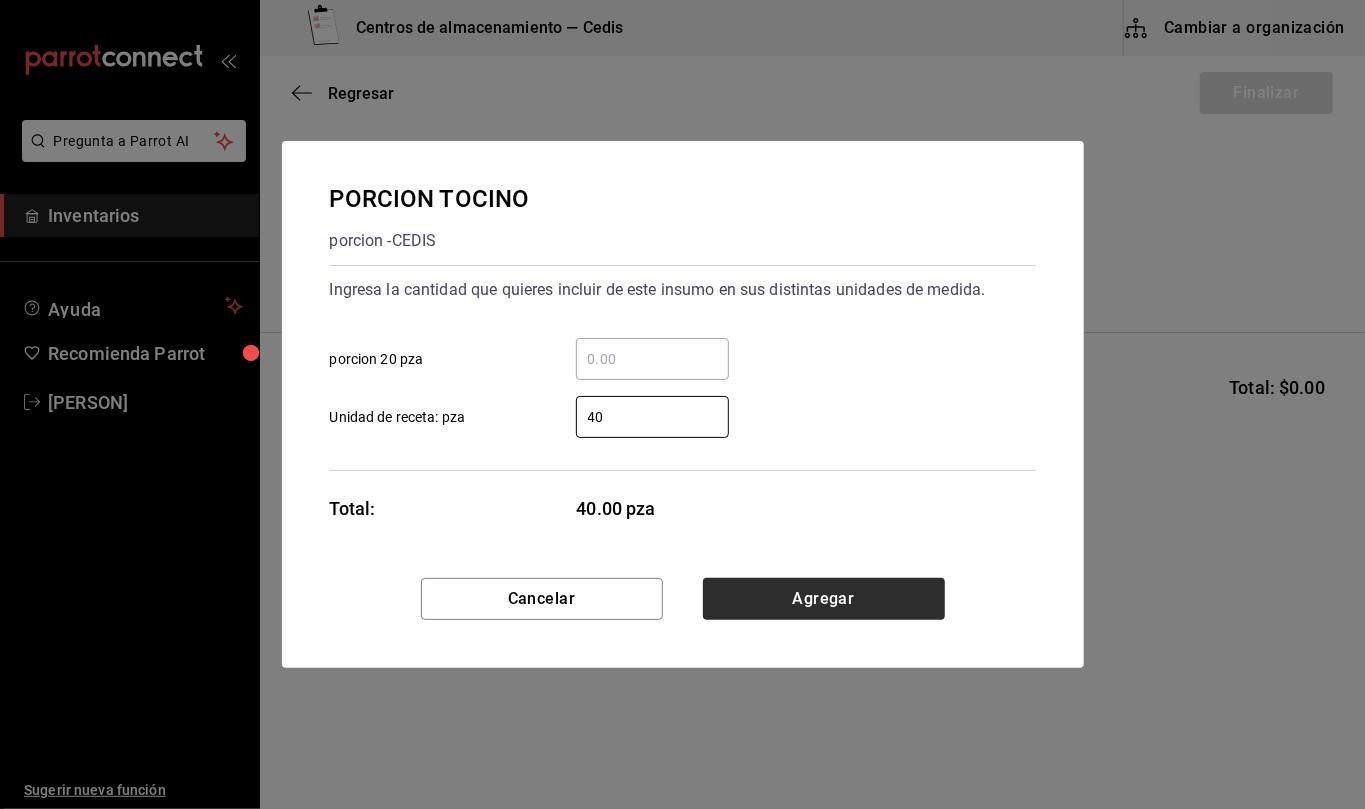 type on "40" 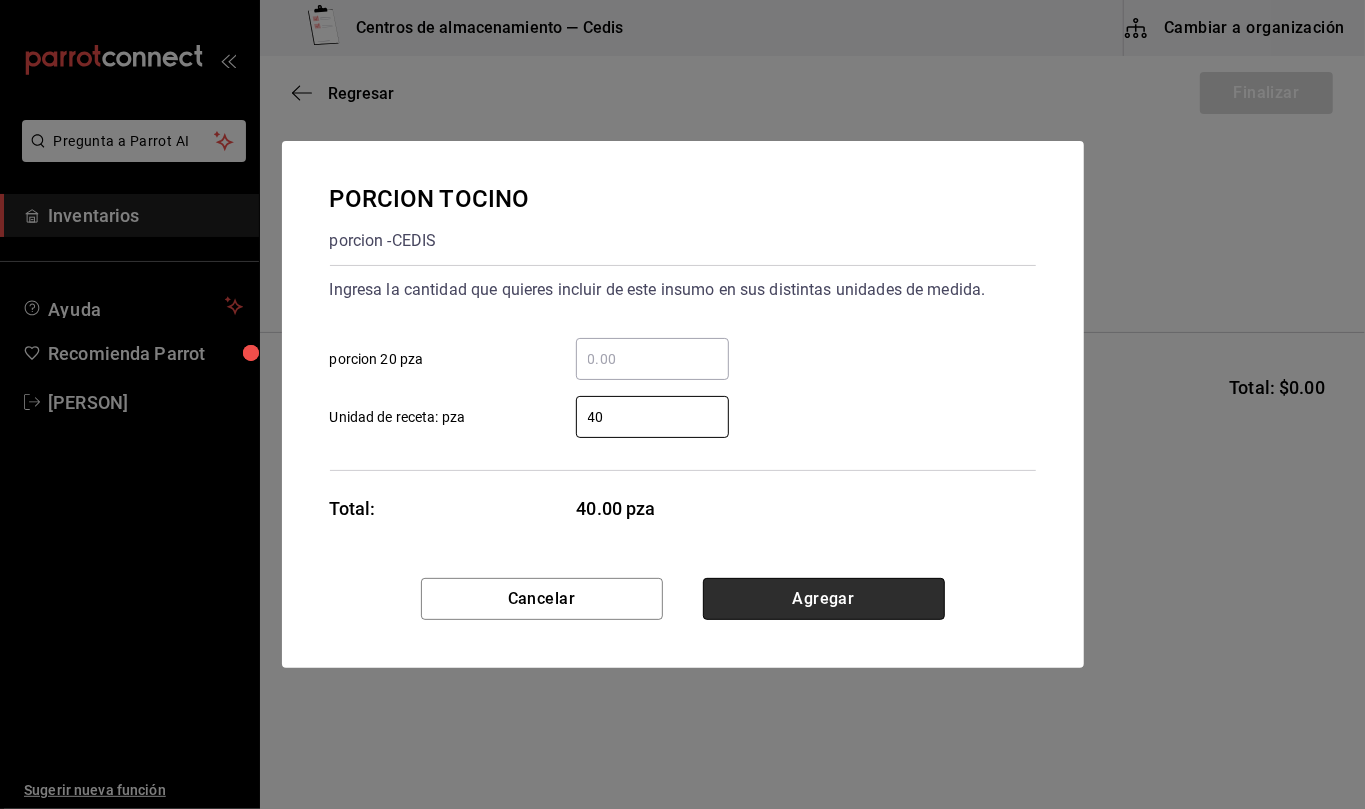 click on "Agregar" at bounding box center (824, 599) 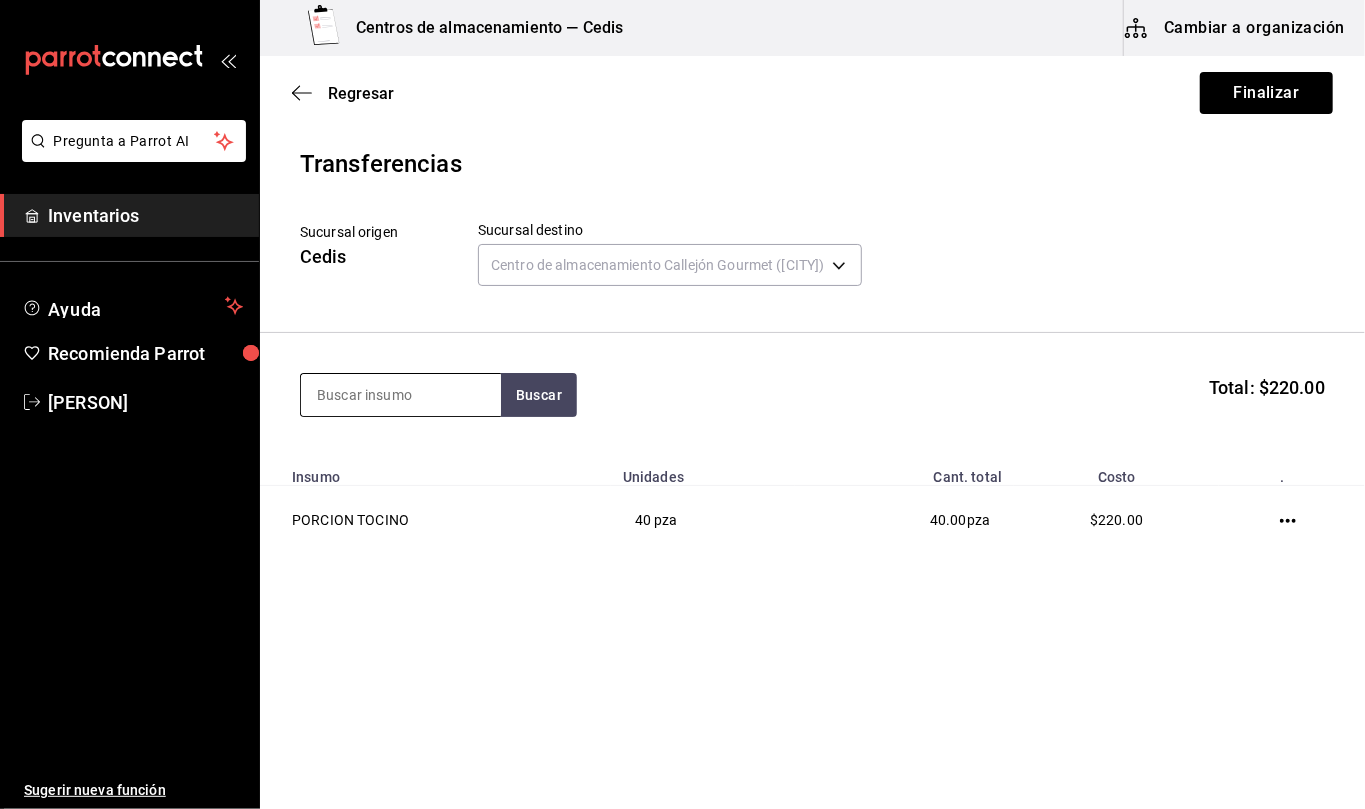 click at bounding box center [401, 395] 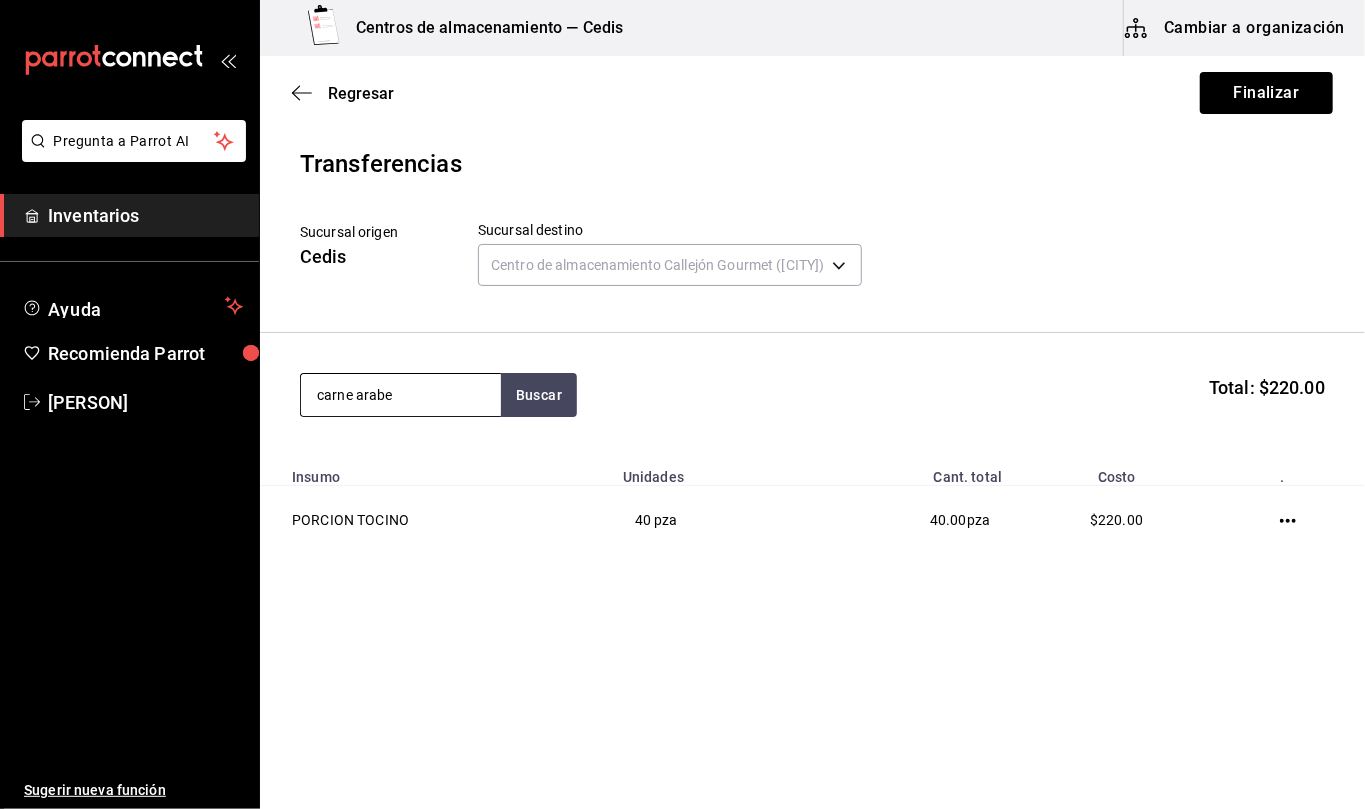 type on "carne arabe" 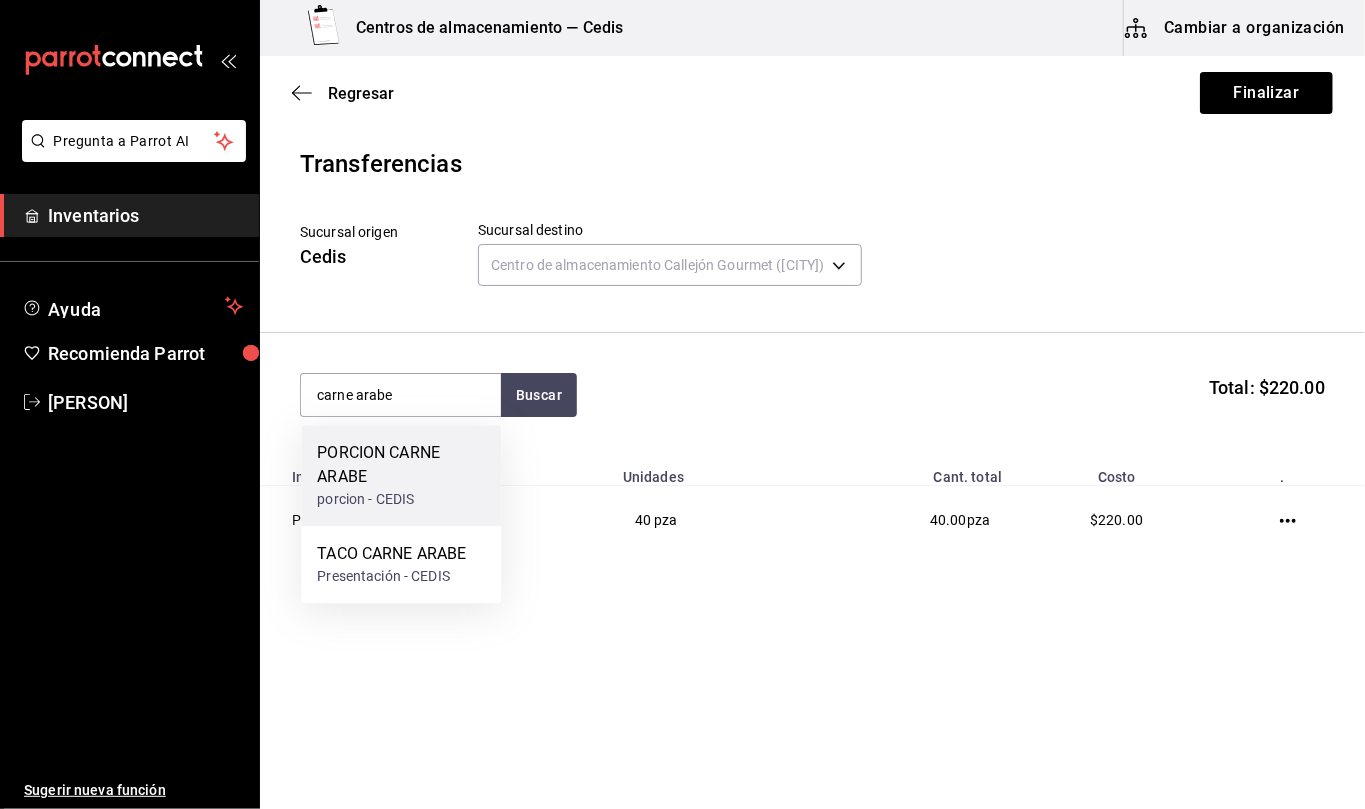 click on "PORCION CARNE ARABE" at bounding box center (401, 465) 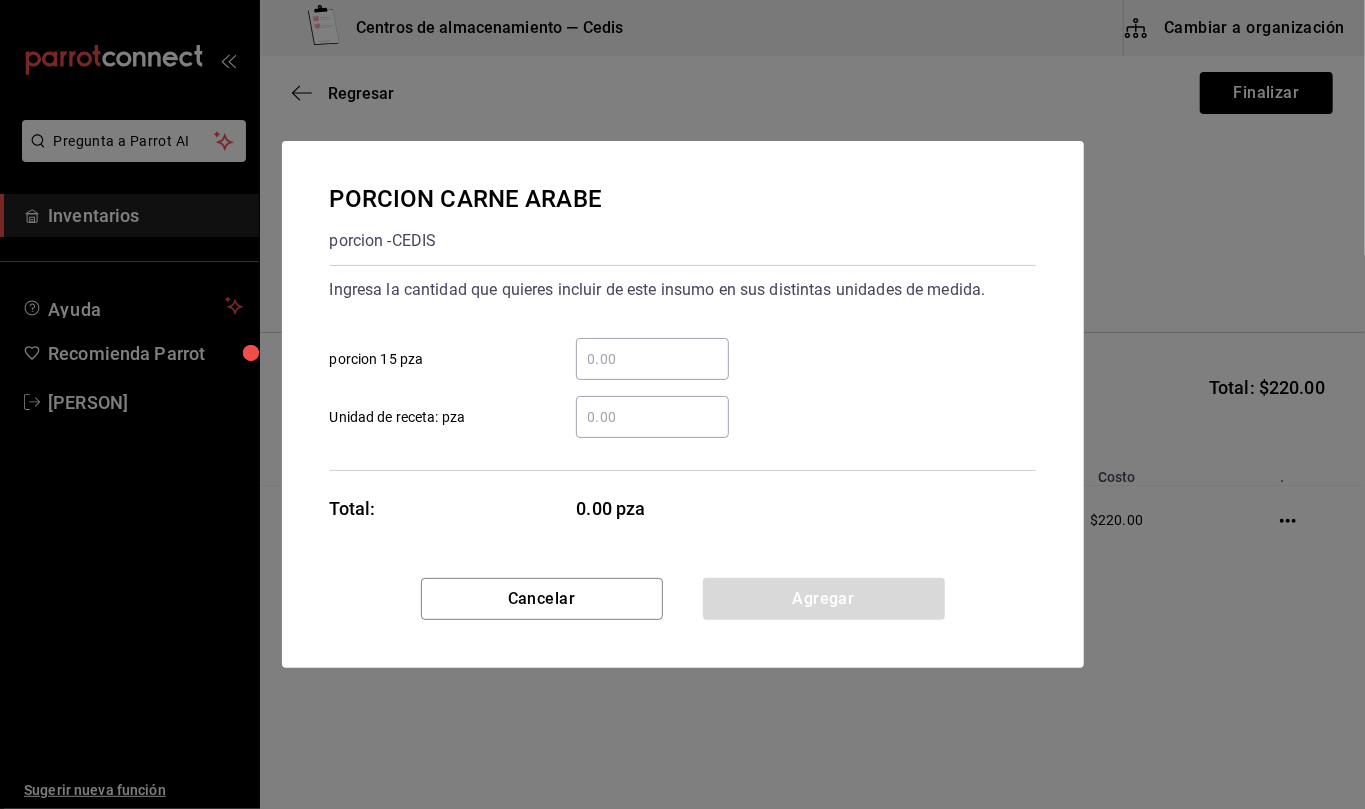 type 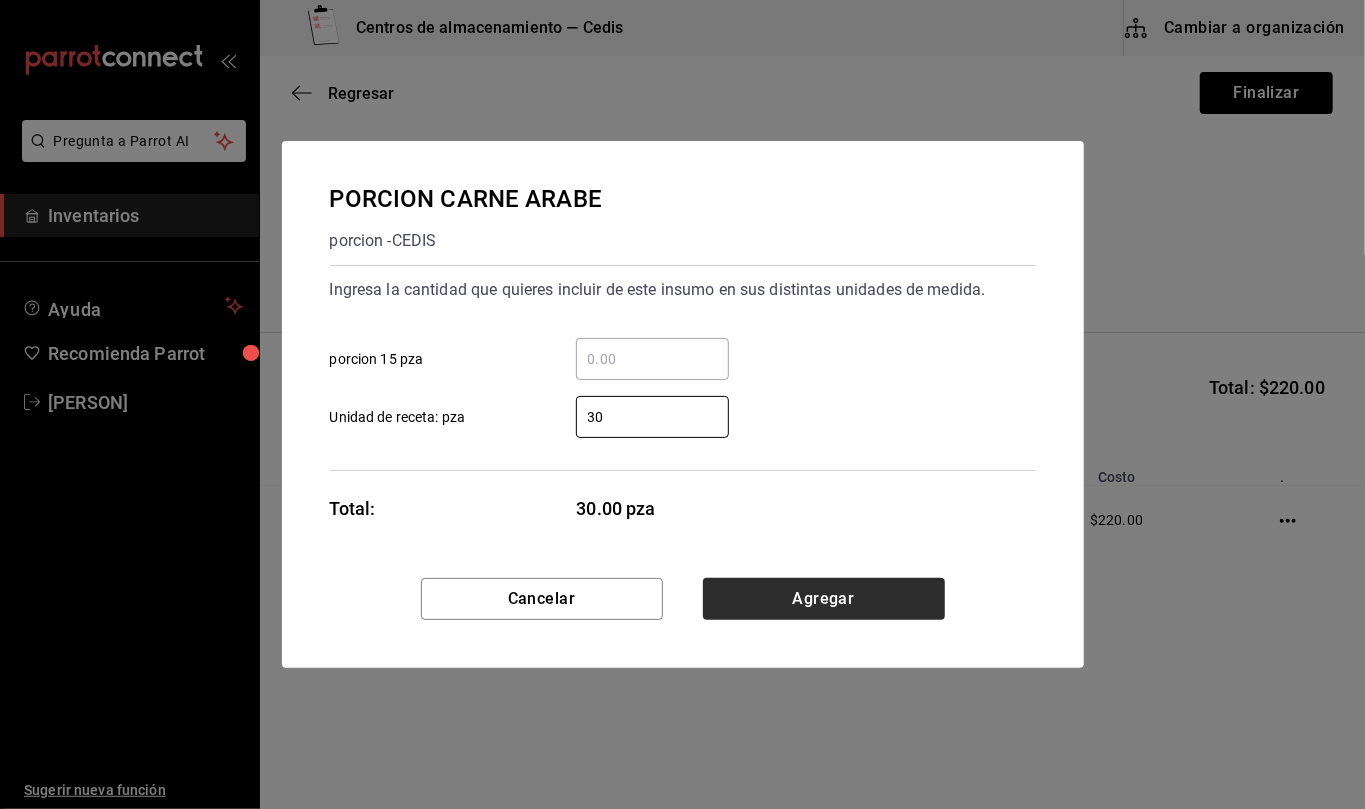type on "30" 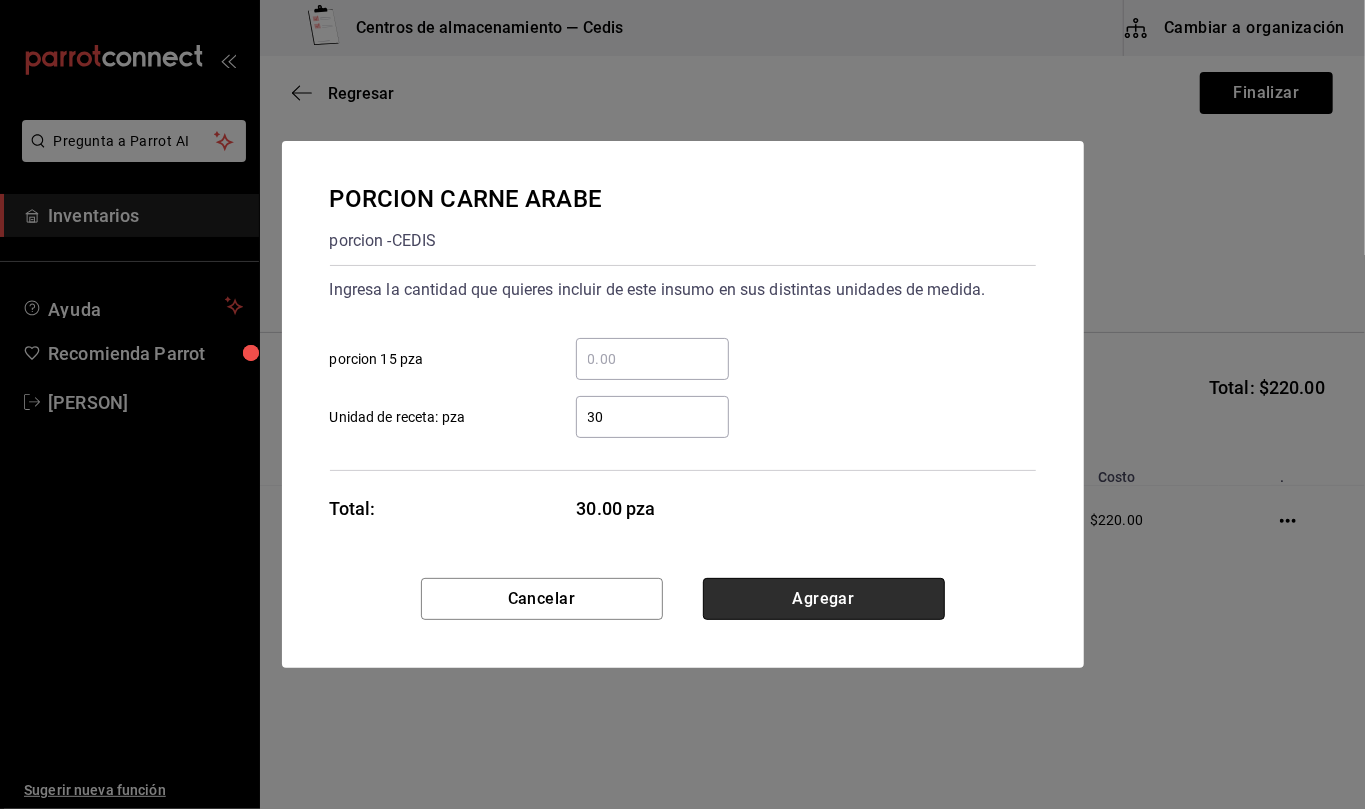 click on "Agregar" at bounding box center (824, 599) 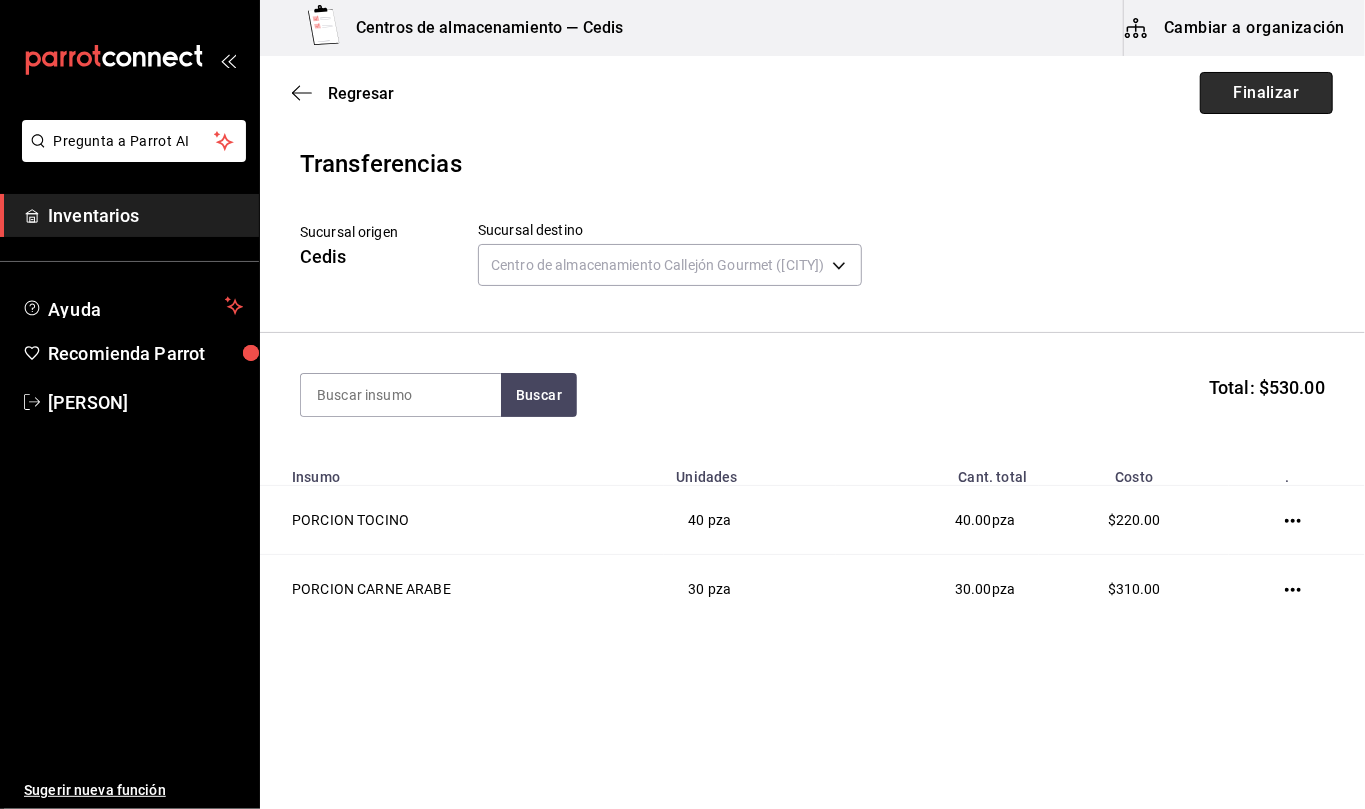click on "Finalizar" at bounding box center (1266, 93) 